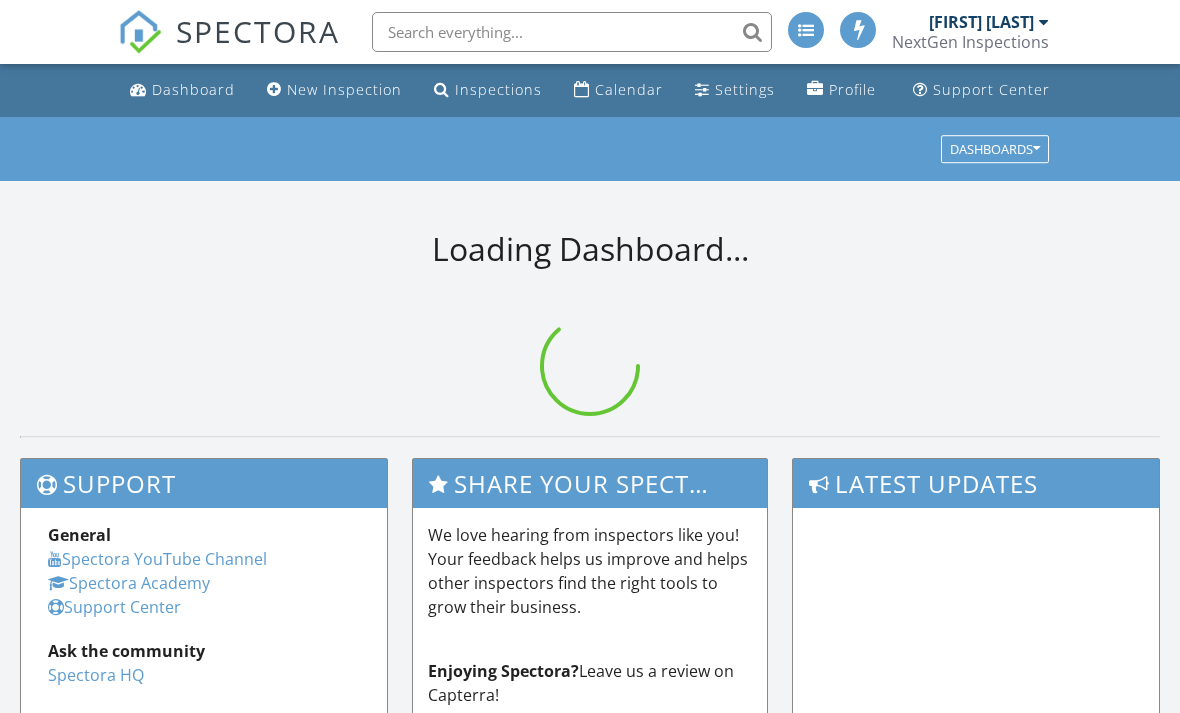 scroll, scrollTop: 0, scrollLeft: 0, axis: both 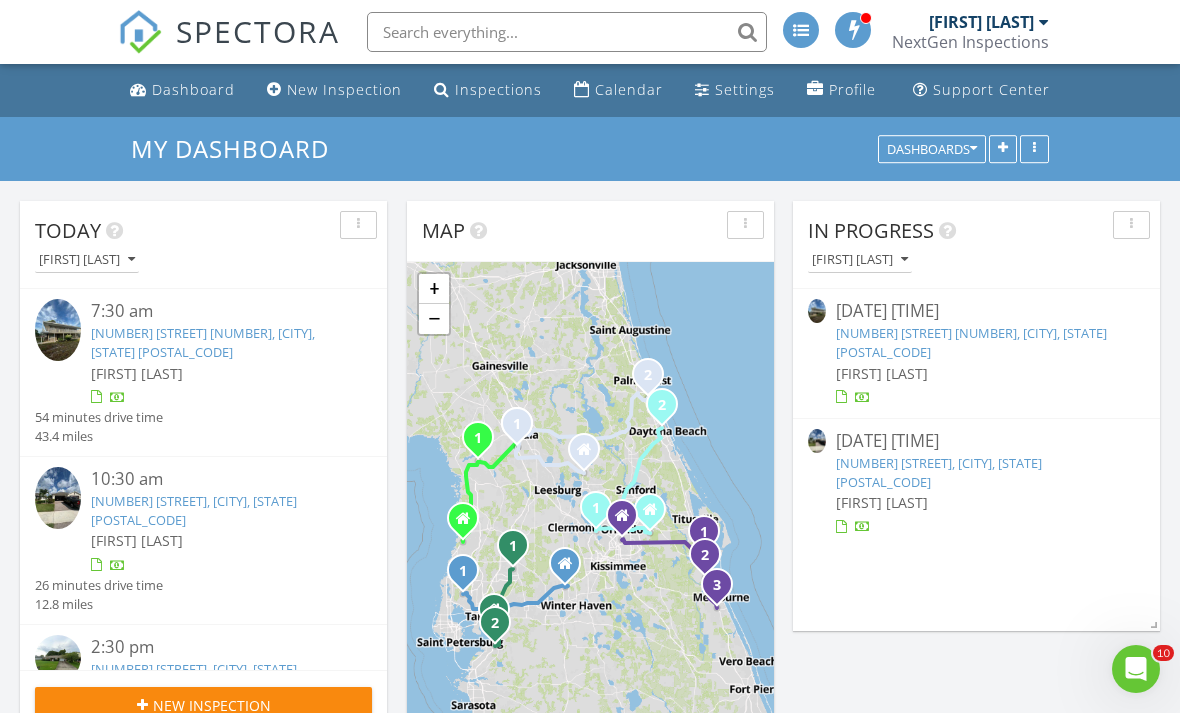 click on "Calendar" at bounding box center (629, 89) 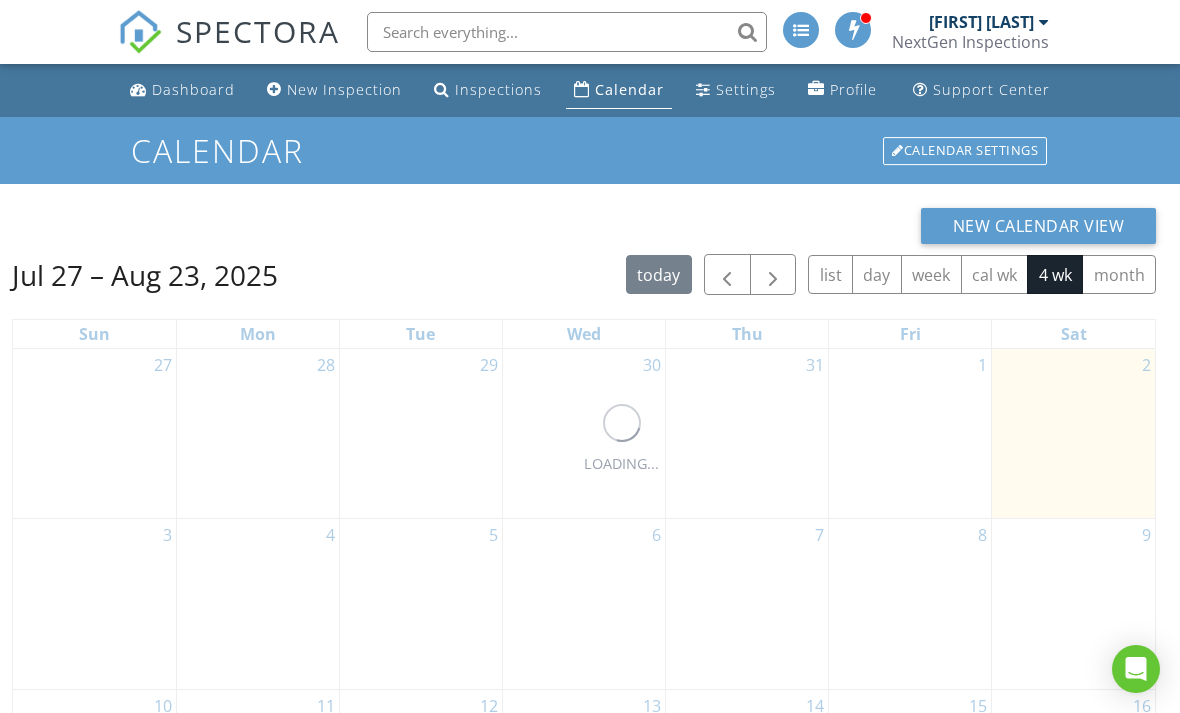 scroll, scrollTop: 0, scrollLeft: 0, axis: both 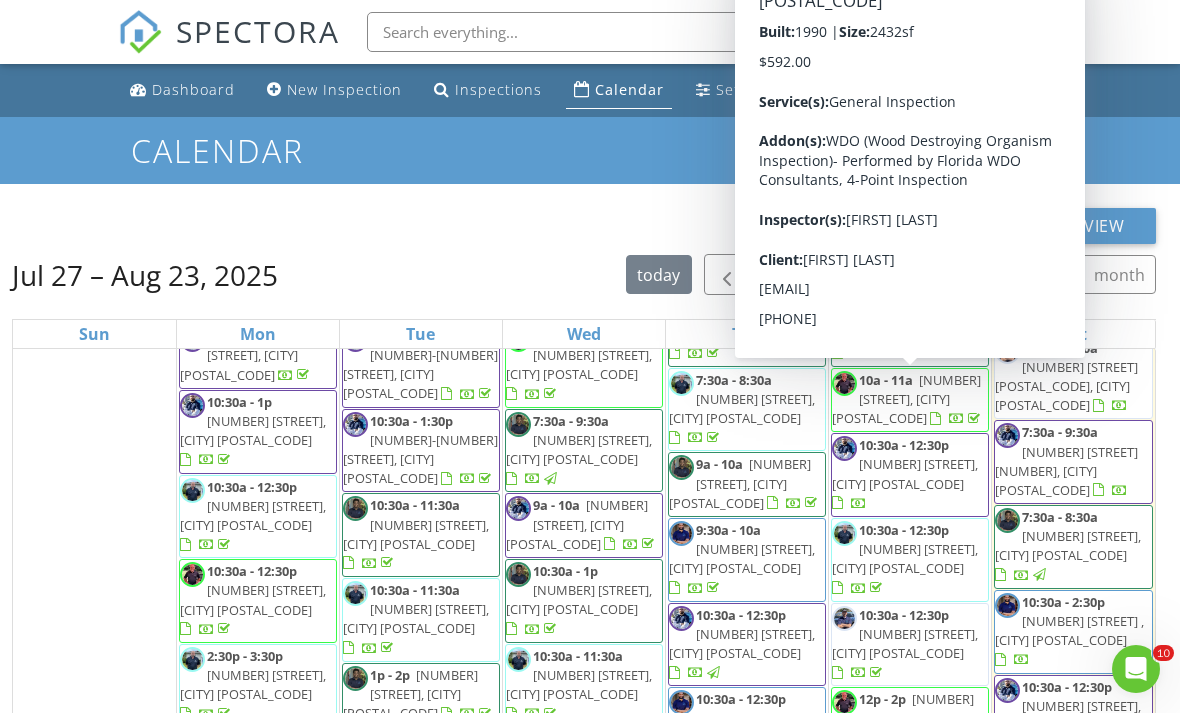 click on "10:30a - 12:30p" at bounding box center [904, 445] 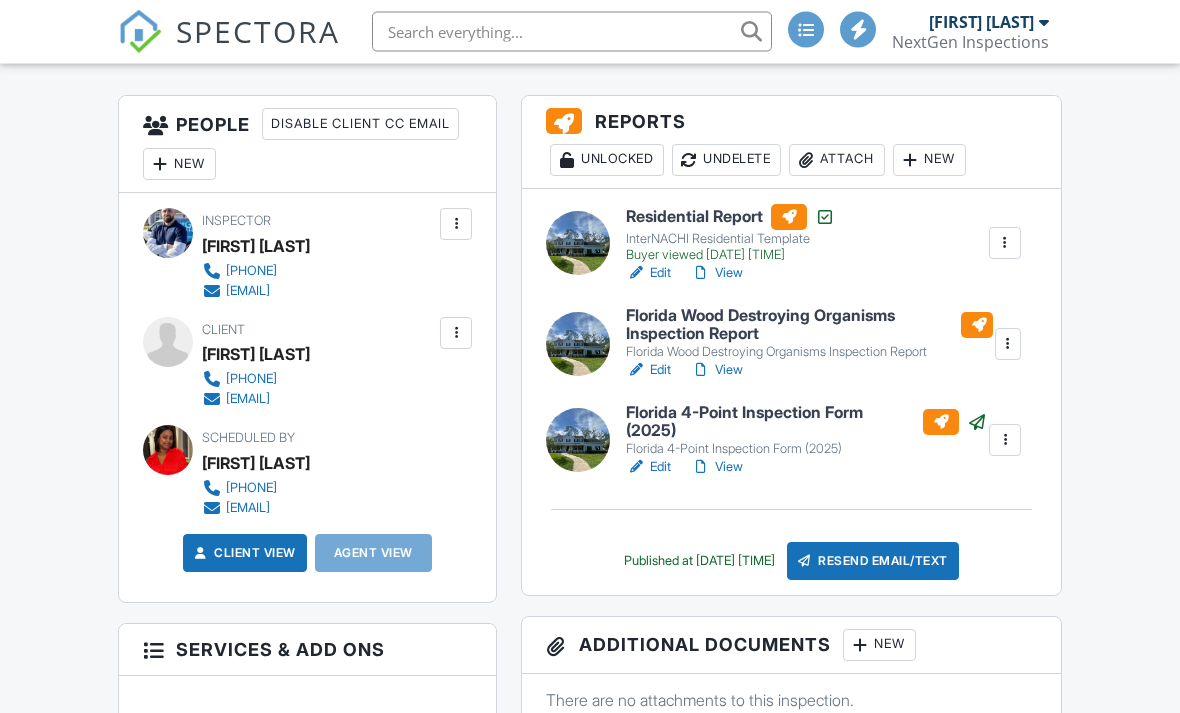 scroll, scrollTop: 0, scrollLeft: 0, axis: both 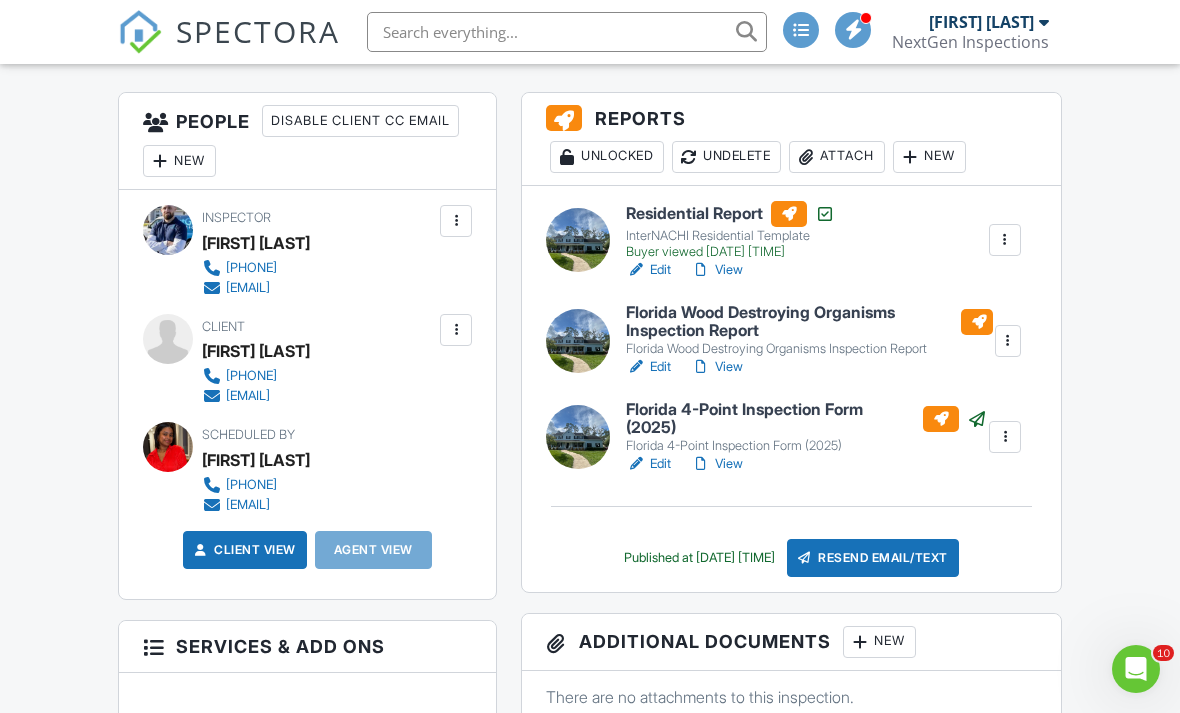 click on "Resend Email/Text" at bounding box center (873, 558) 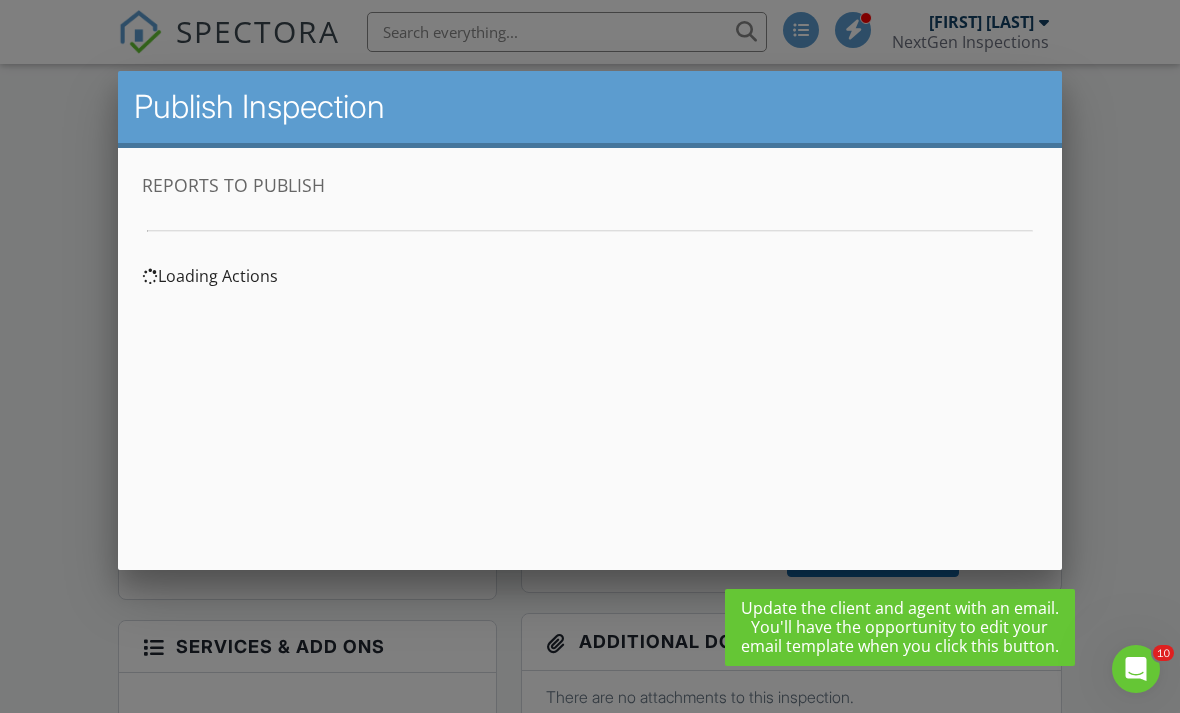 scroll, scrollTop: 0, scrollLeft: 0, axis: both 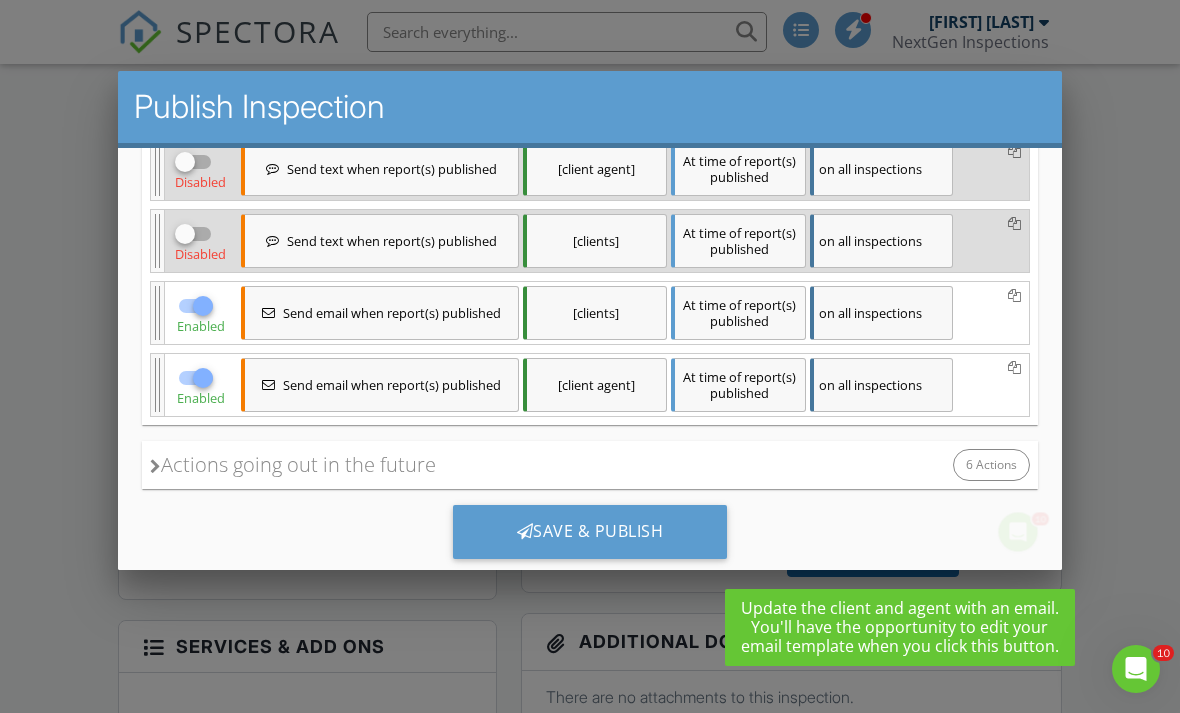 click on "Actions going out in the future" at bounding box center (293, 465) 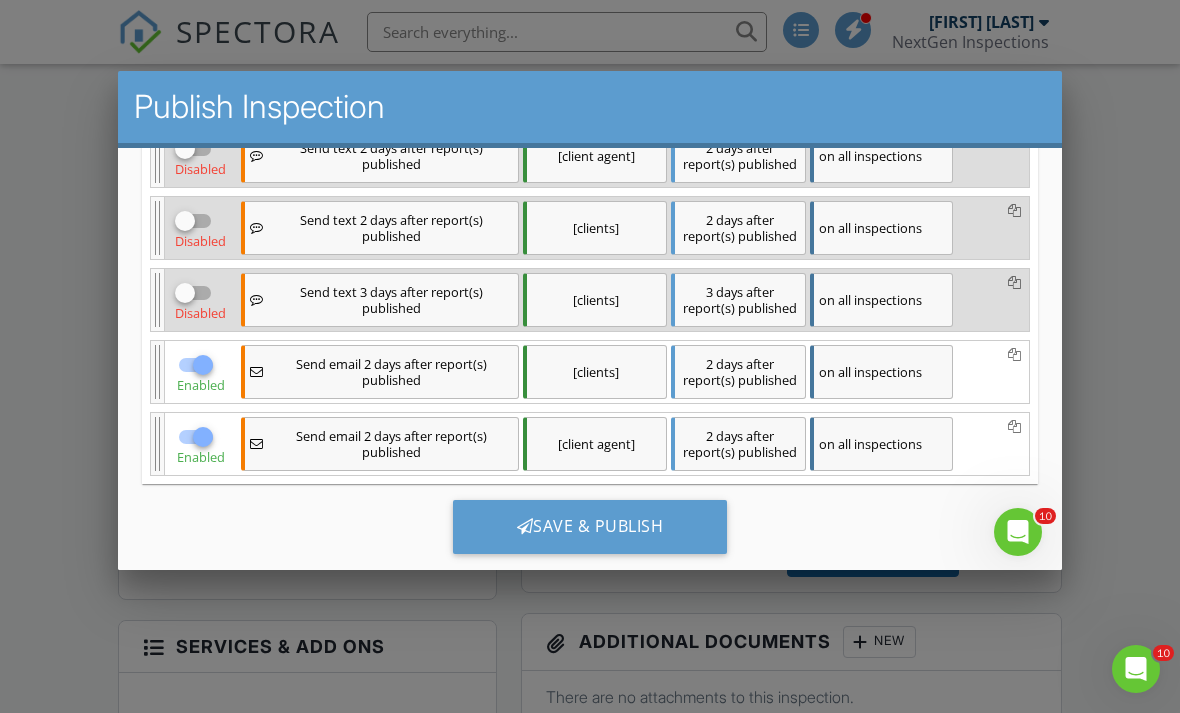 scroll, scrollTop: 934, scrollLeft: 0, axis: vertical 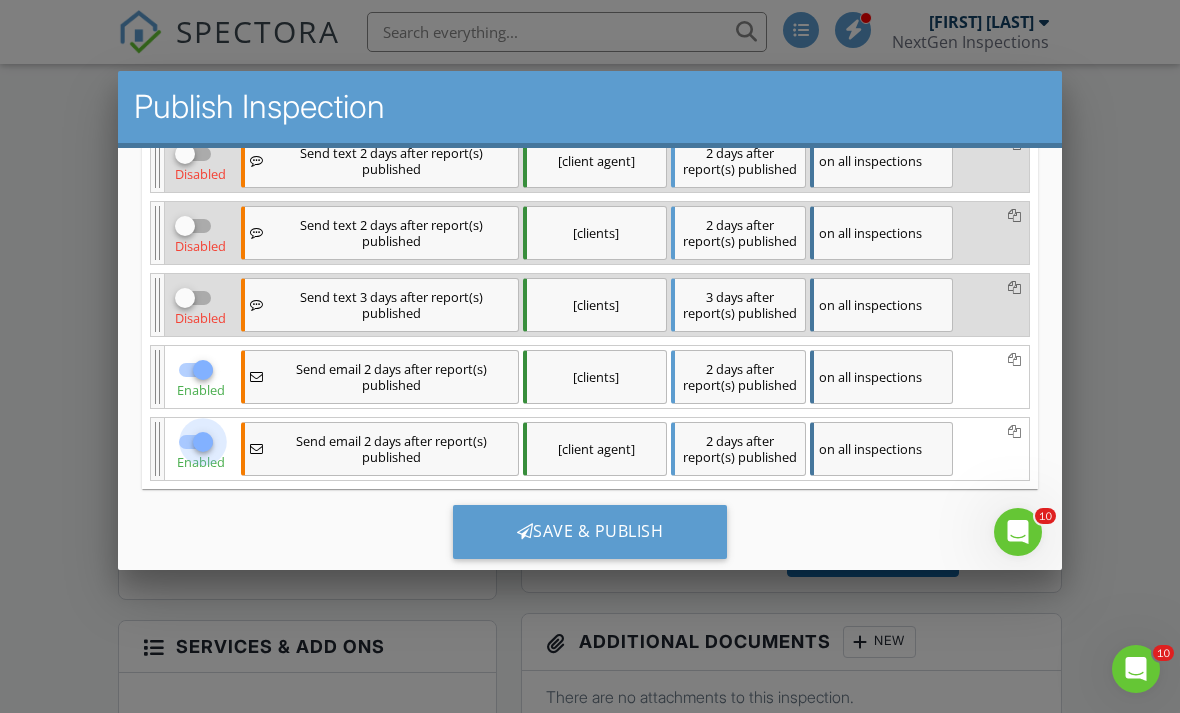click at bounding box center [203, 442] 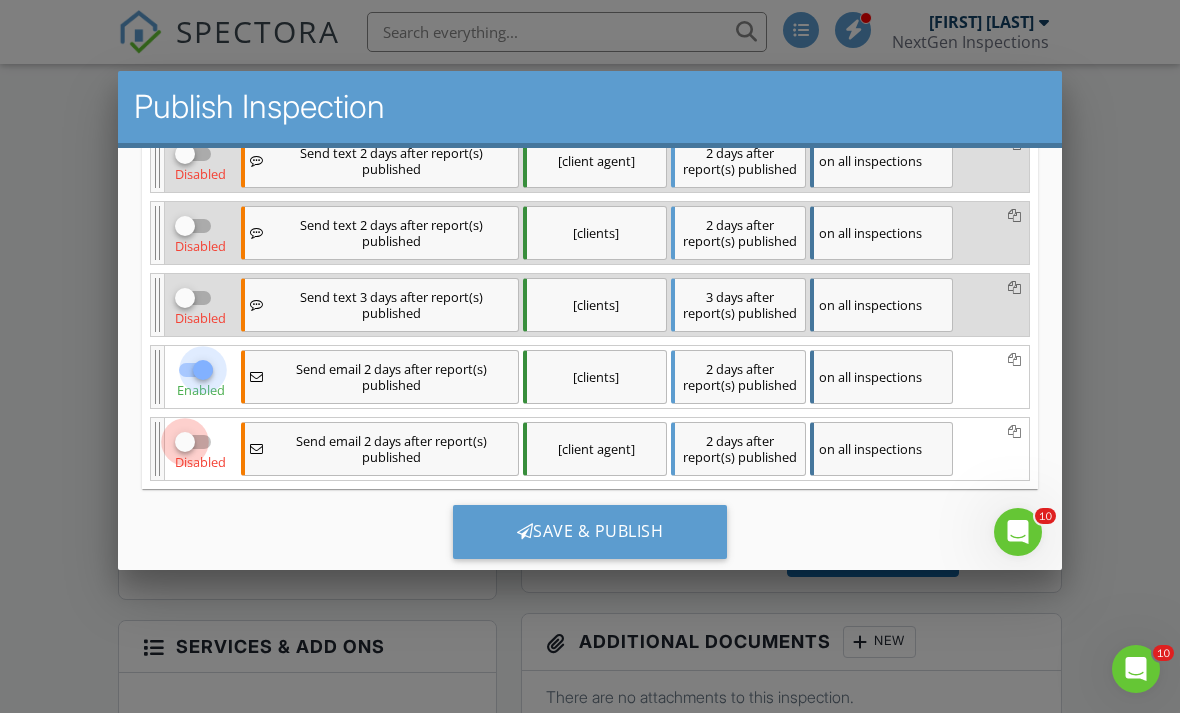 click at bounding box center (203, 370) 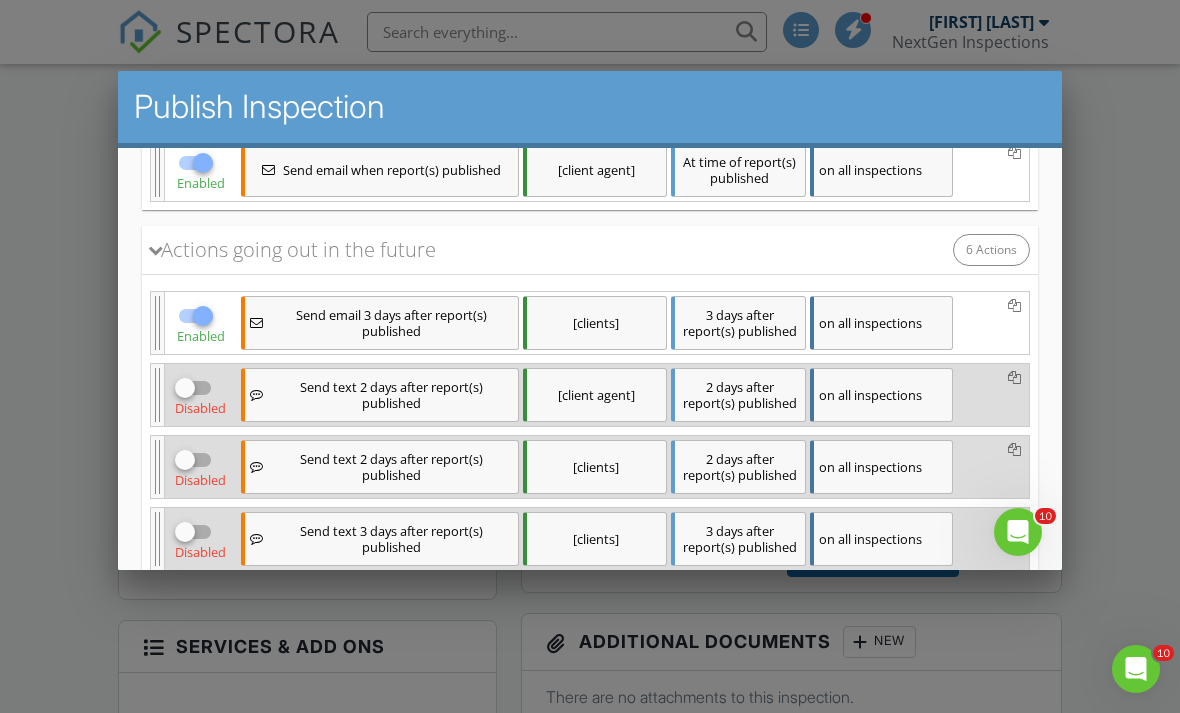 scroll, scrollTop: 698, scrollLeft: 0, axis: vertical 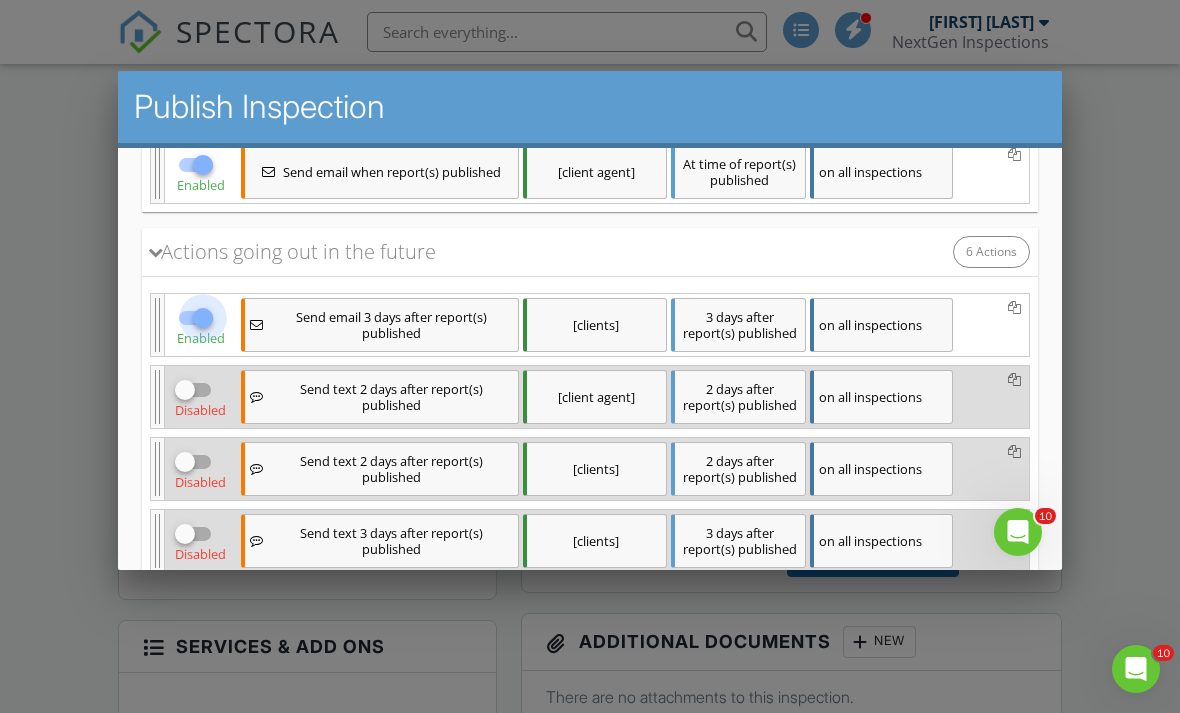 click at bounding box center (203, 318) 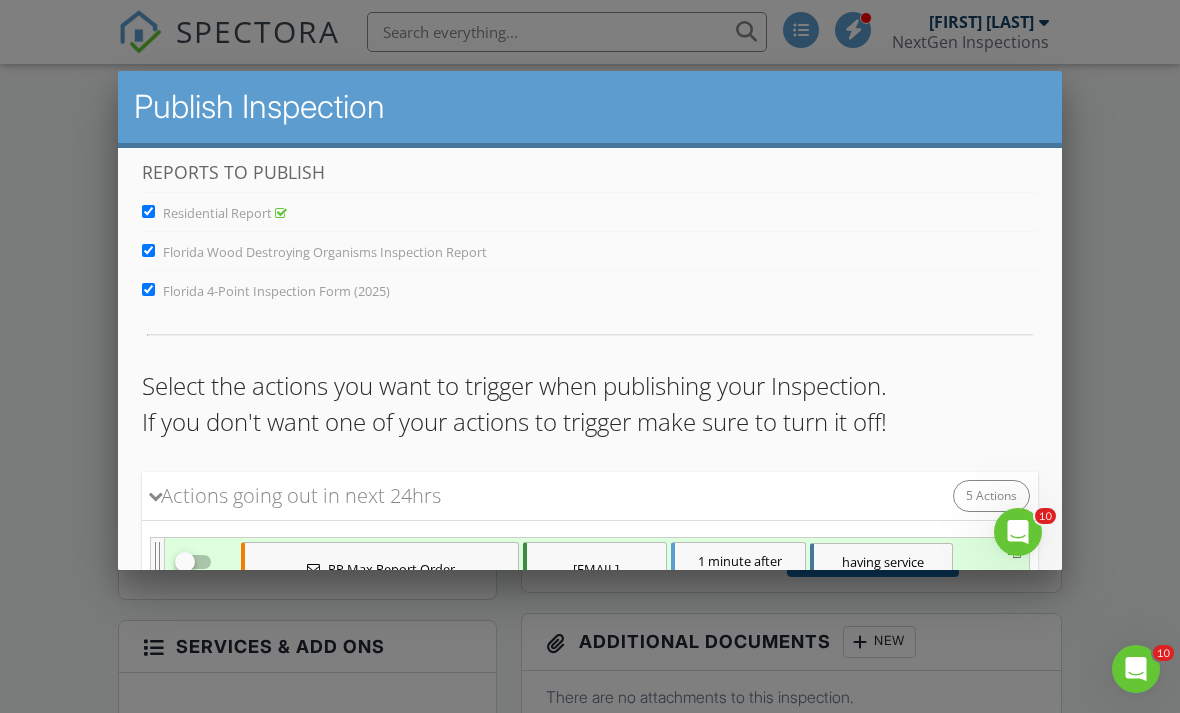 scroll, scrollTop: 20, scrollLeft: 0, axis: vertical 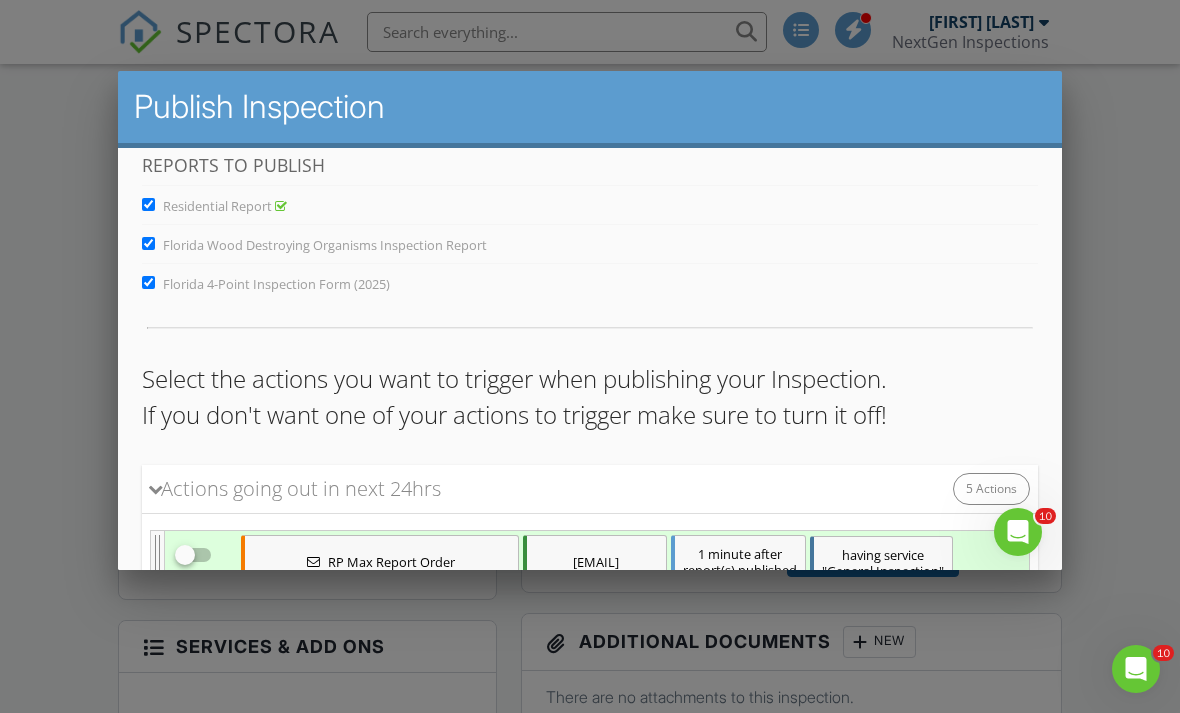 click on "Florida 4-Point Inspection Form (2025)" at bounding box center (148, 282) 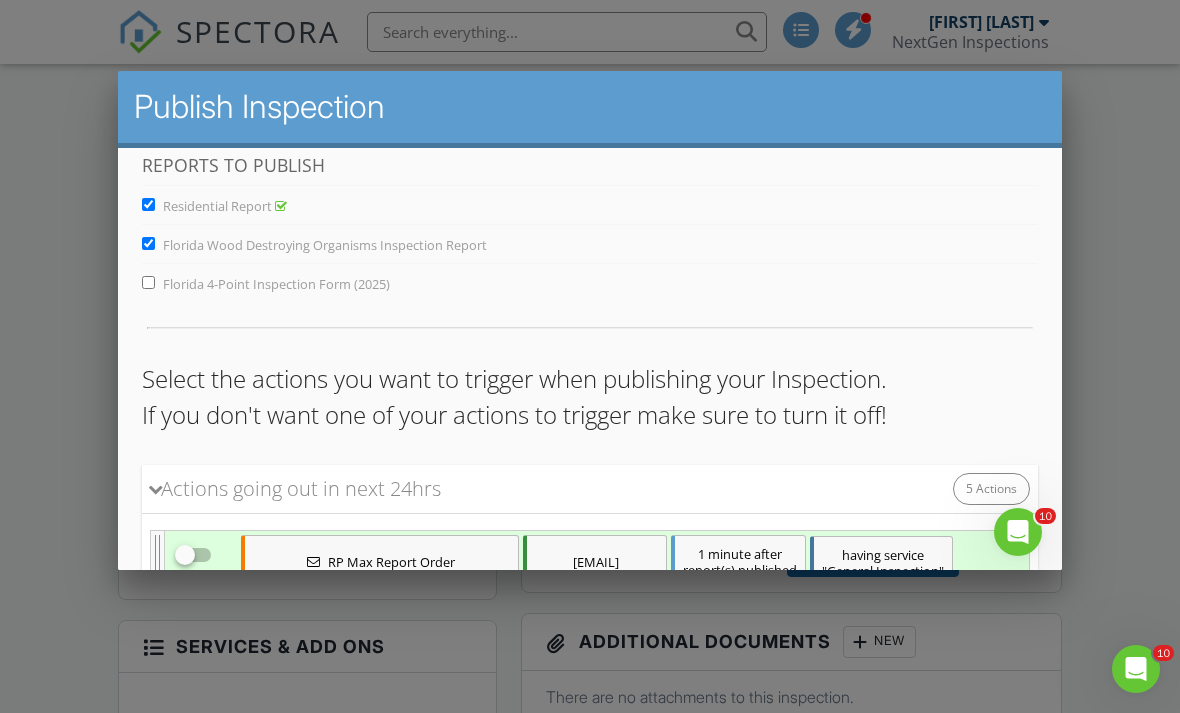 click on "Residential Report" at bounding box center [148, 204] 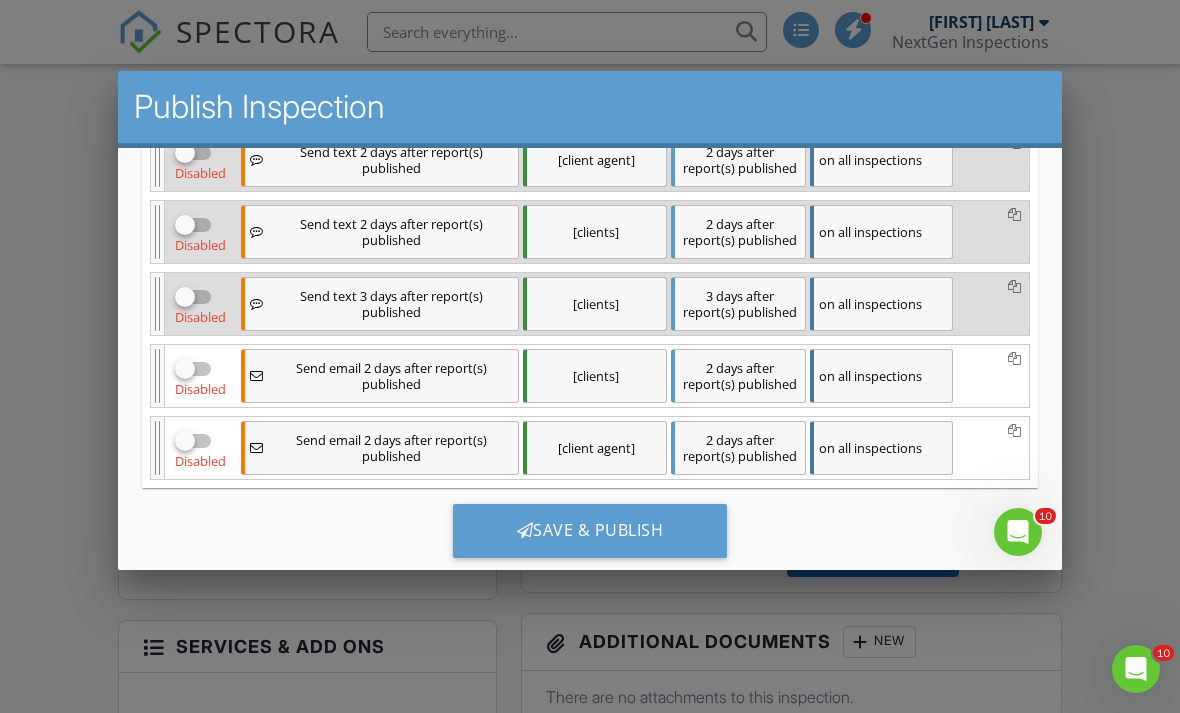 scroll, scrollTop: 934, scrollLeft: 0, axis: vertical 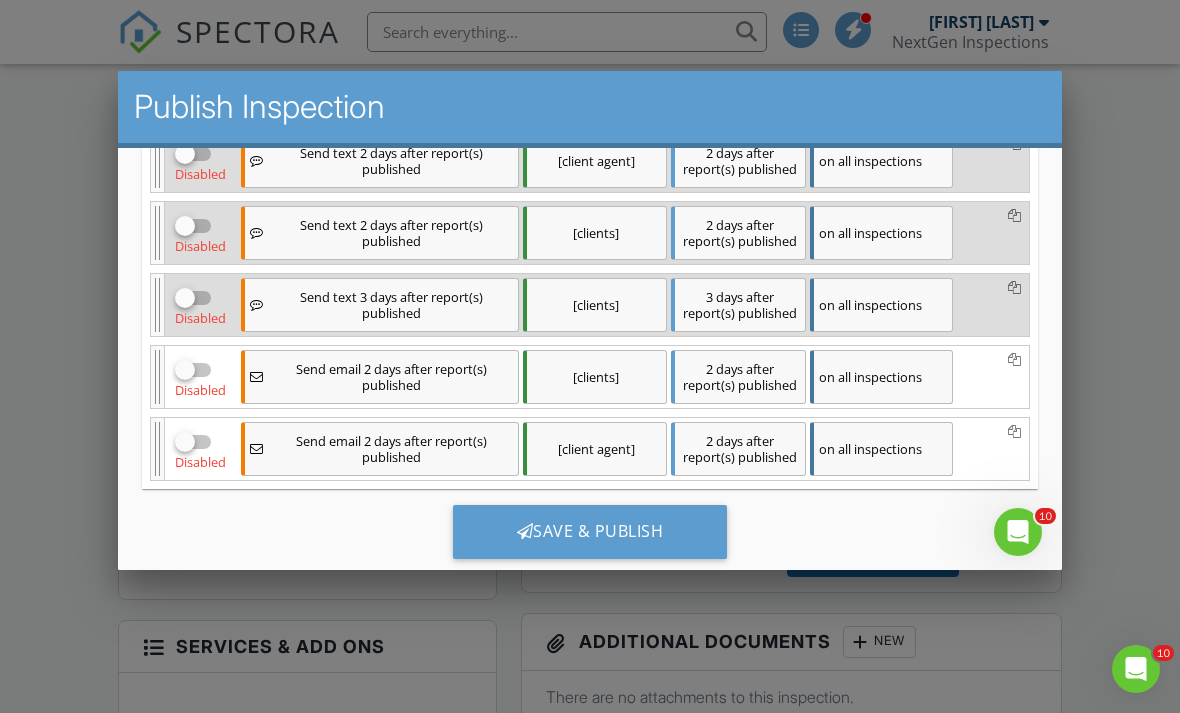 click on "Save & Publish" at bounding box center (590, 532) 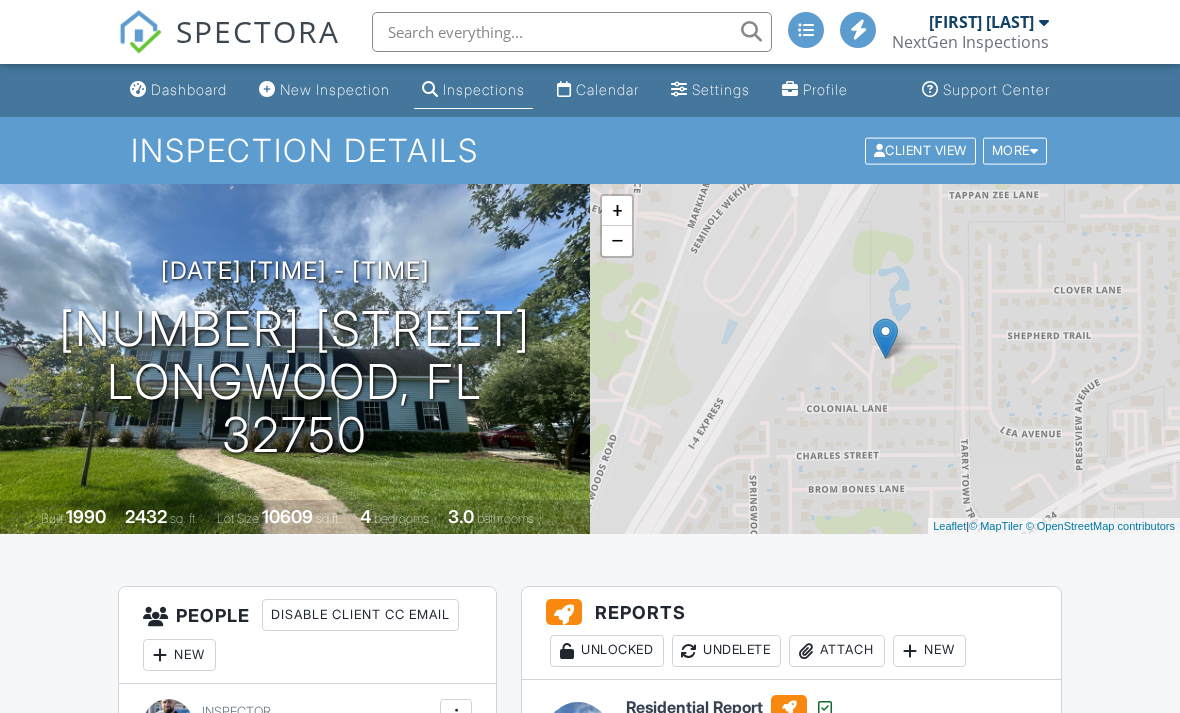 scroll, scrollTop: 0, scrollLeft: 0, axis: both 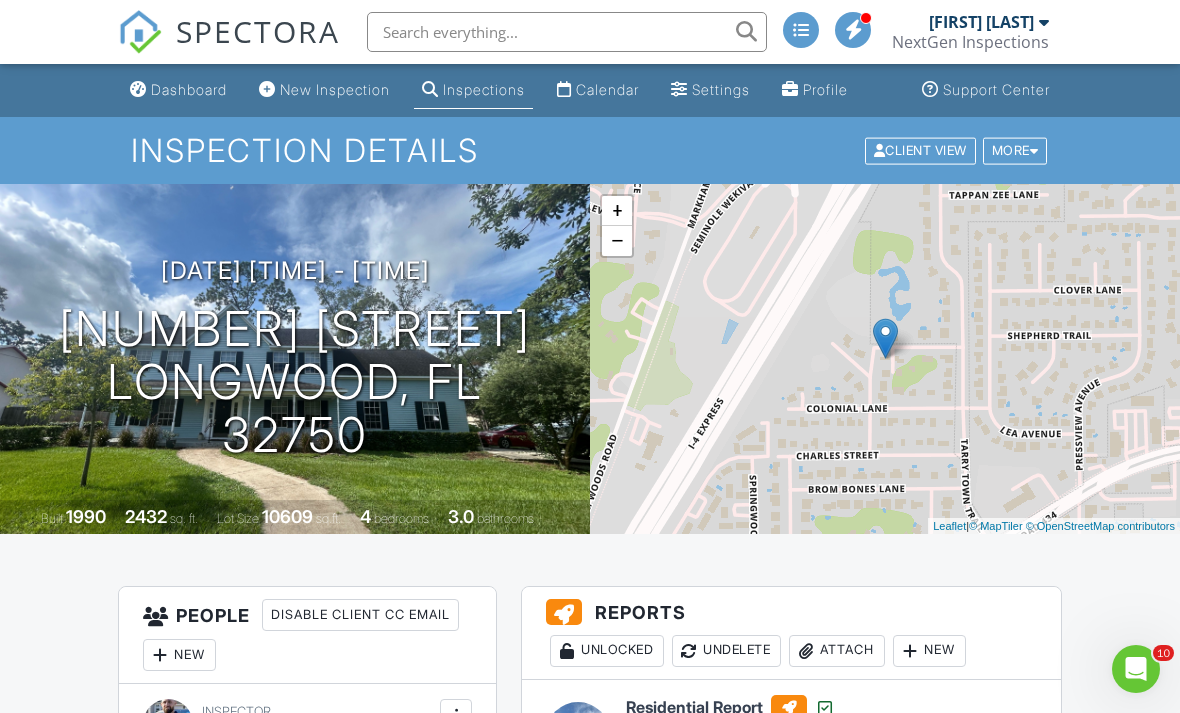 click on "Dashboard" at bounding box center [189, 89] 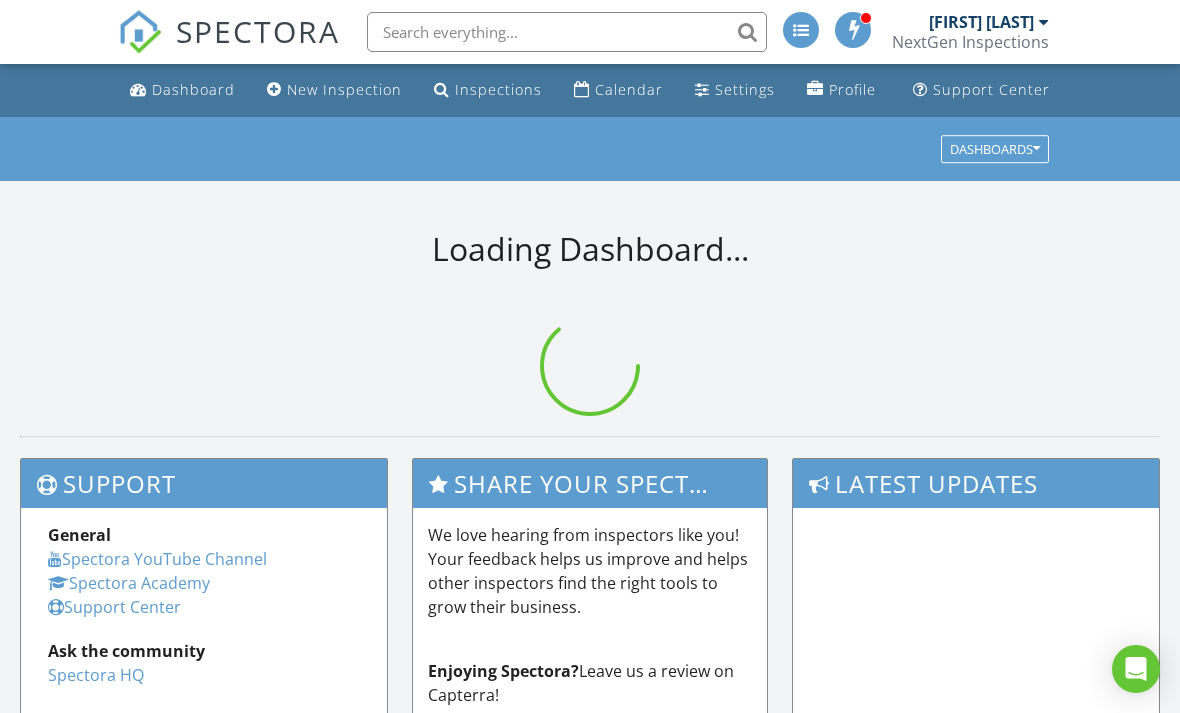 scroll, scrollTop: 0, scrollLeft: 0, axis: both 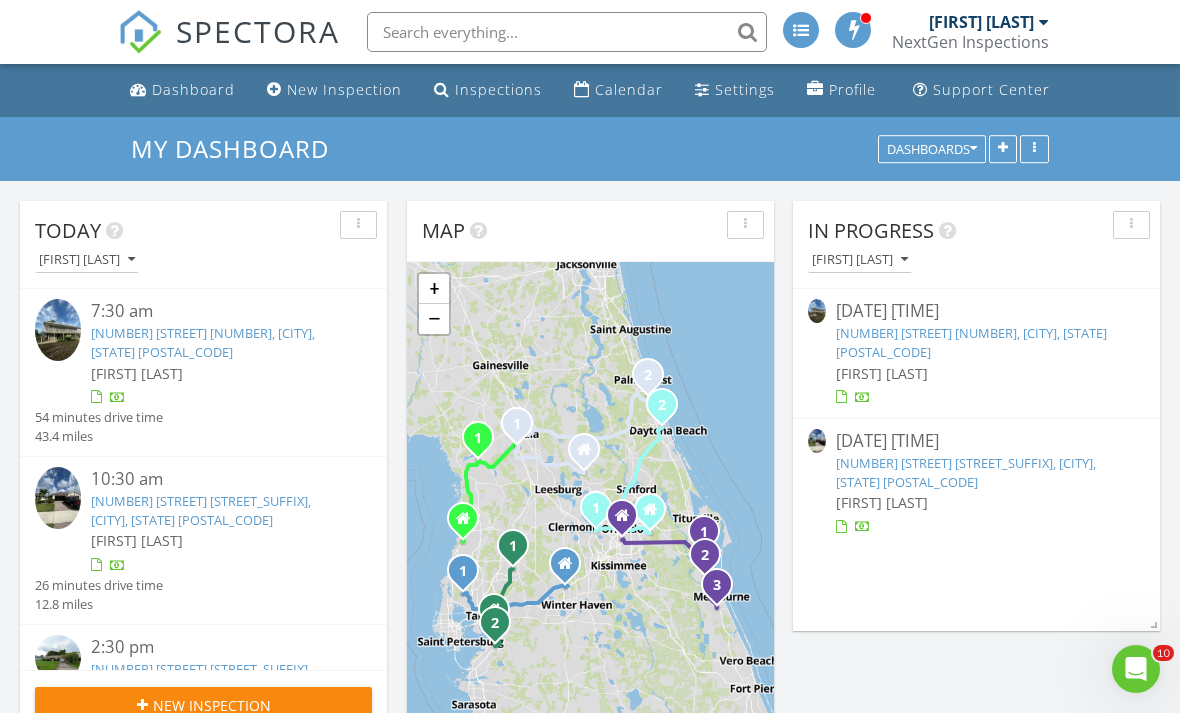 click at bounding box center [817, 311] 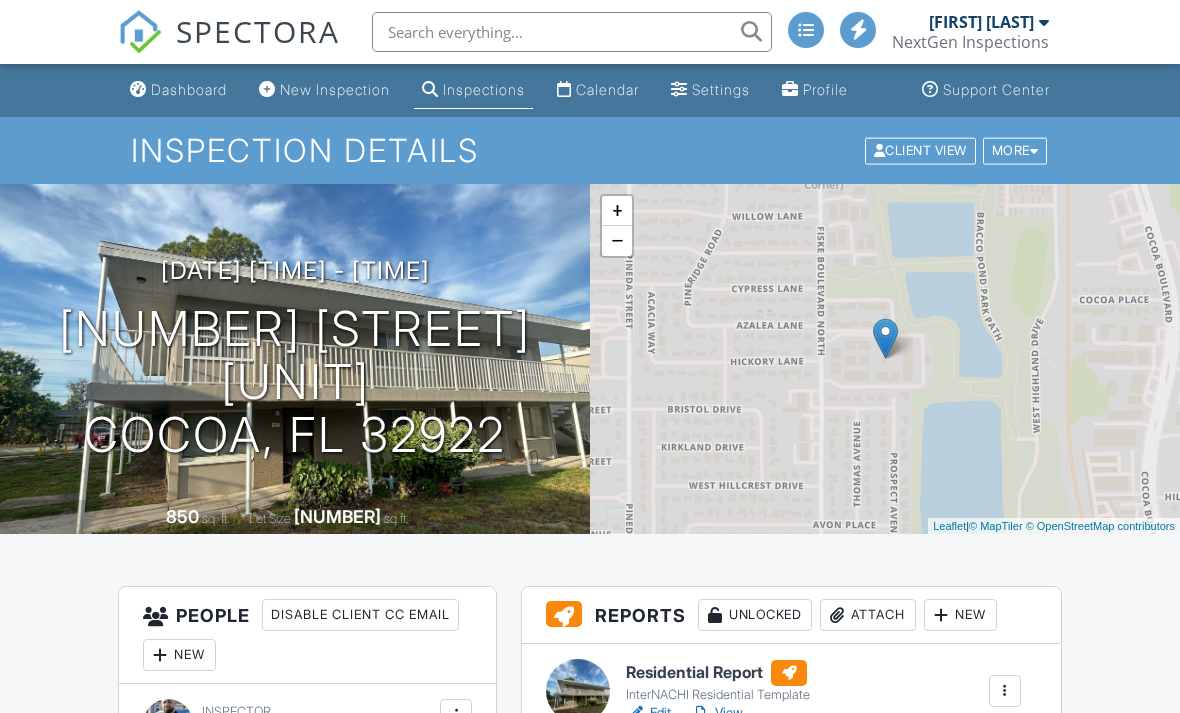 scroll, scrollTop: 0, scrollLeft: 0, axis: both 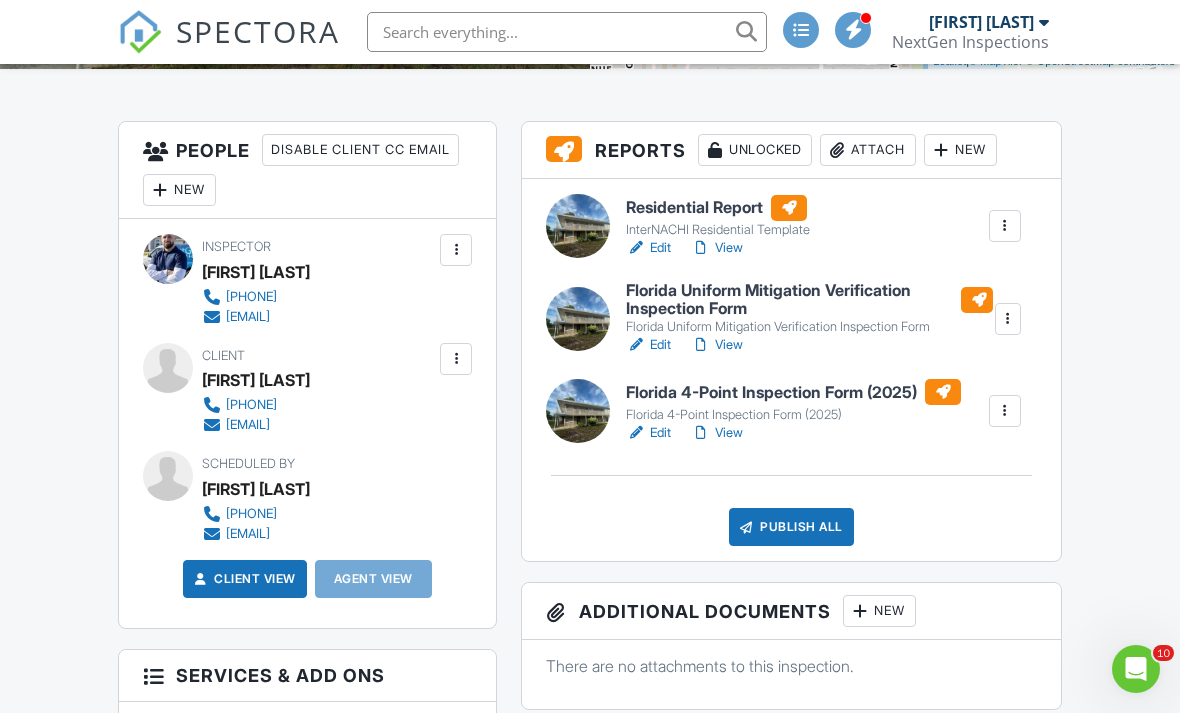 click on "View" at bounding box center [717, 248] 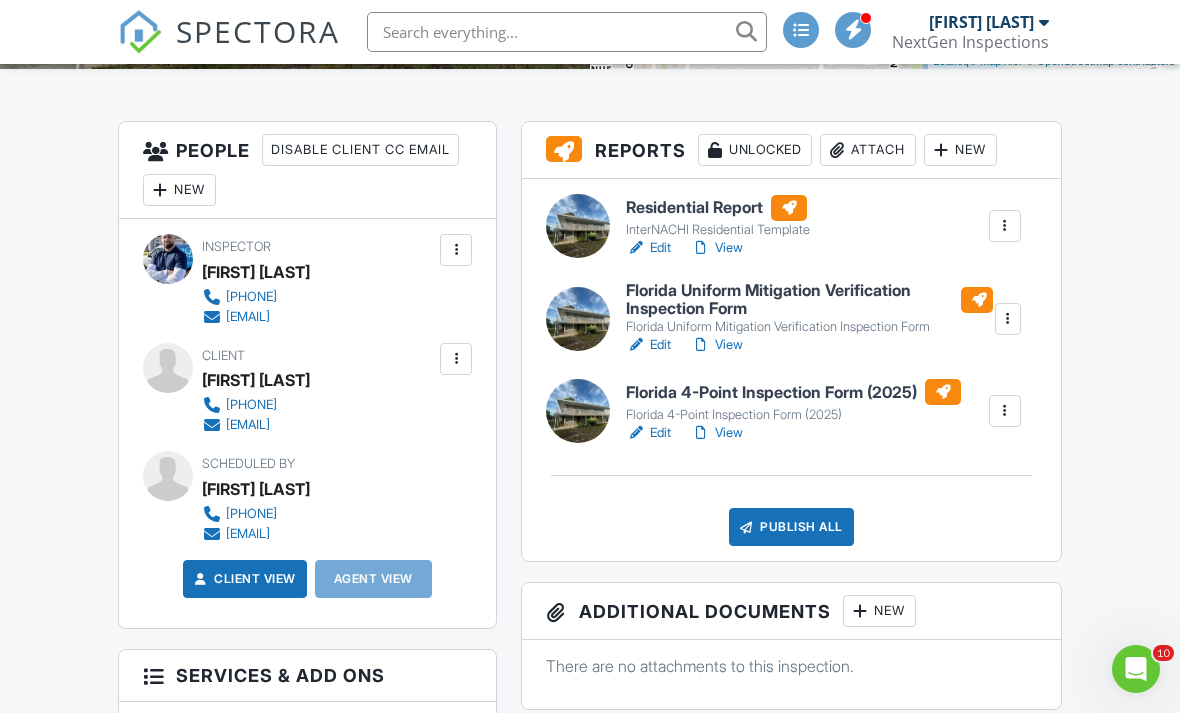 scroll, scrollTop: 529, scrollLeft: 0, axis: vertical 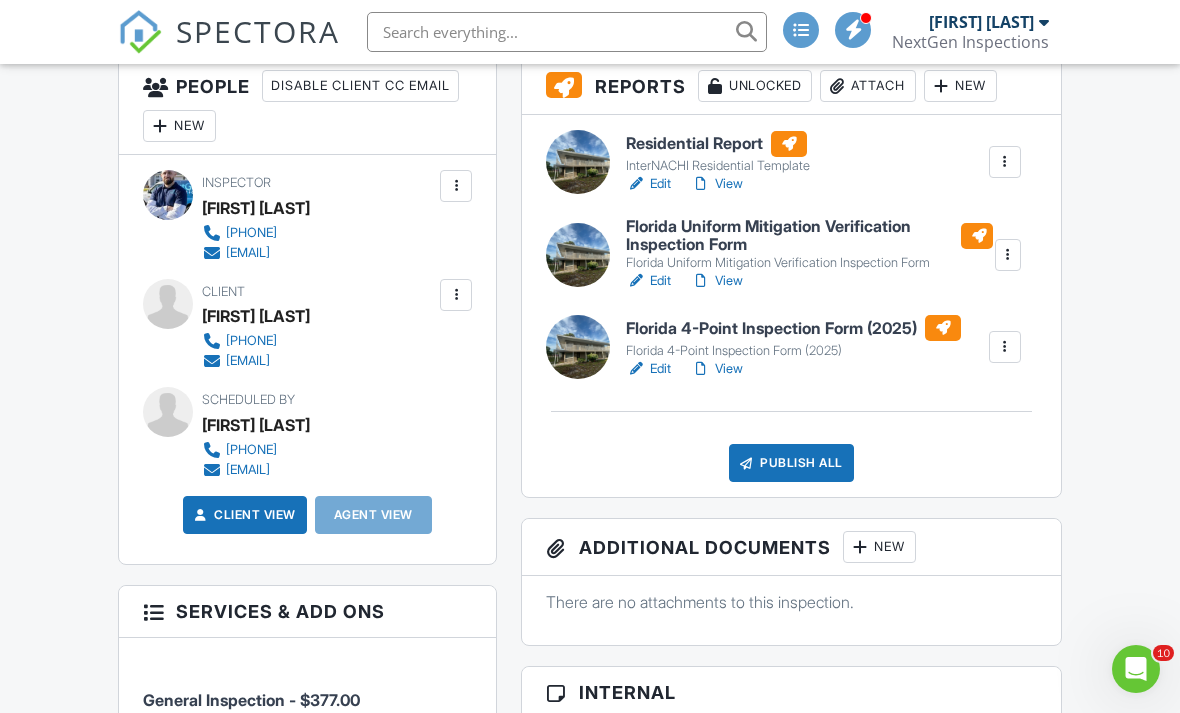 click on "View" at bounding box center (717, 281) 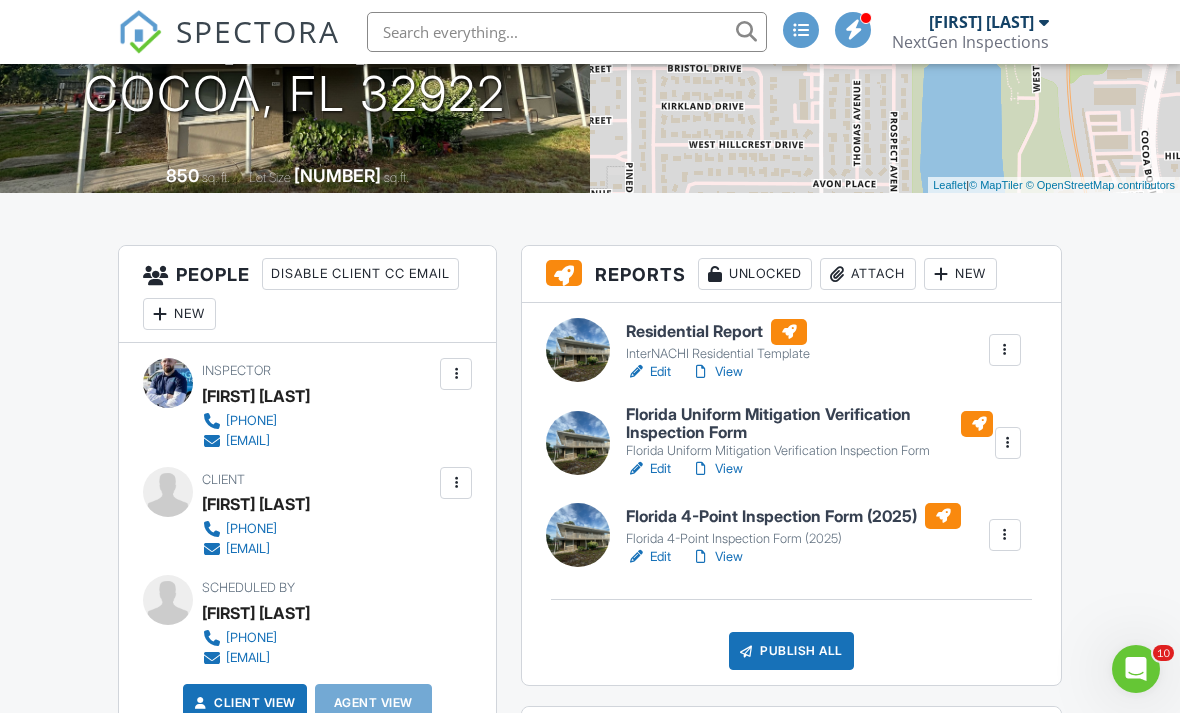 scroll, scrollTop: 362, scrollLeft: 0, axis: vertical 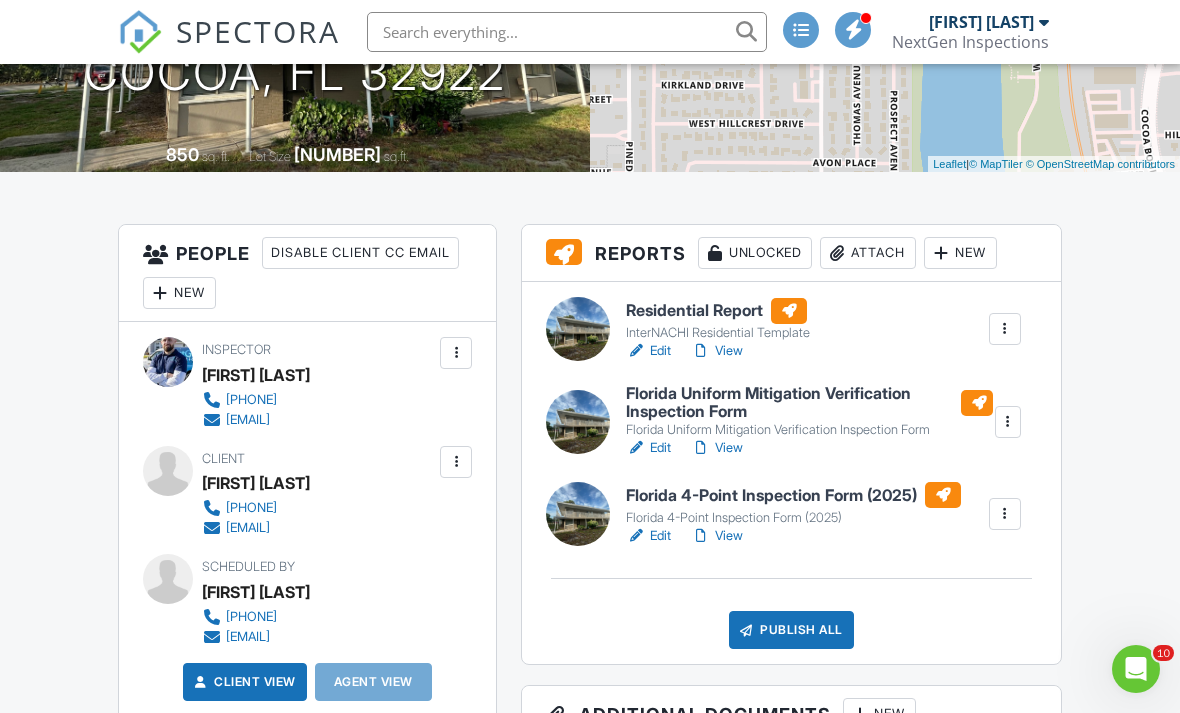 click on "View" at bounding box center [717, 536] 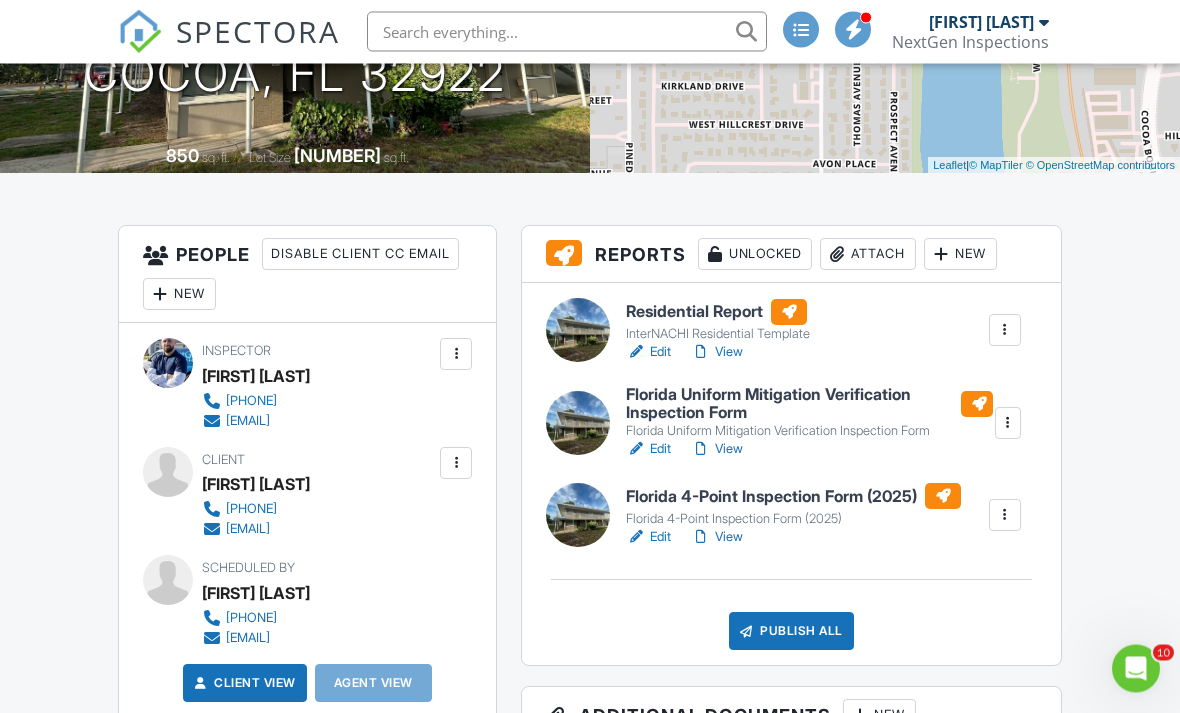 scroll, scrollTop: 361, scrollLeft: 0, axis: vertical 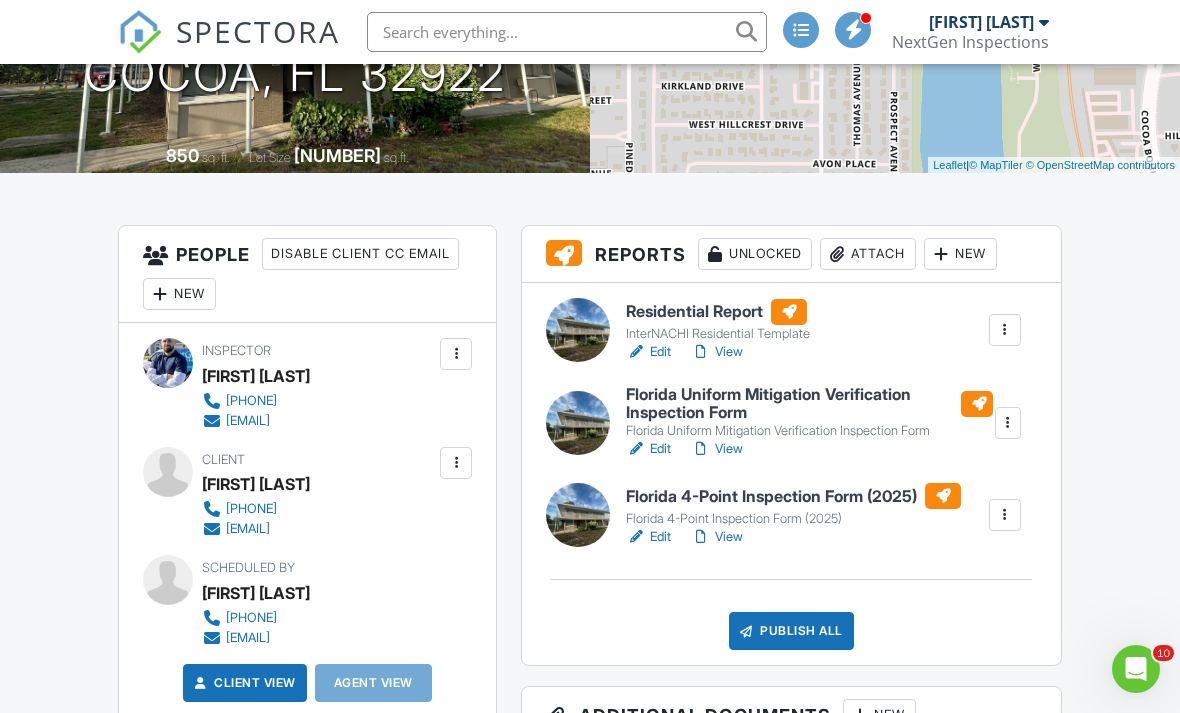 click on "View" at bounding box center [717, 537] 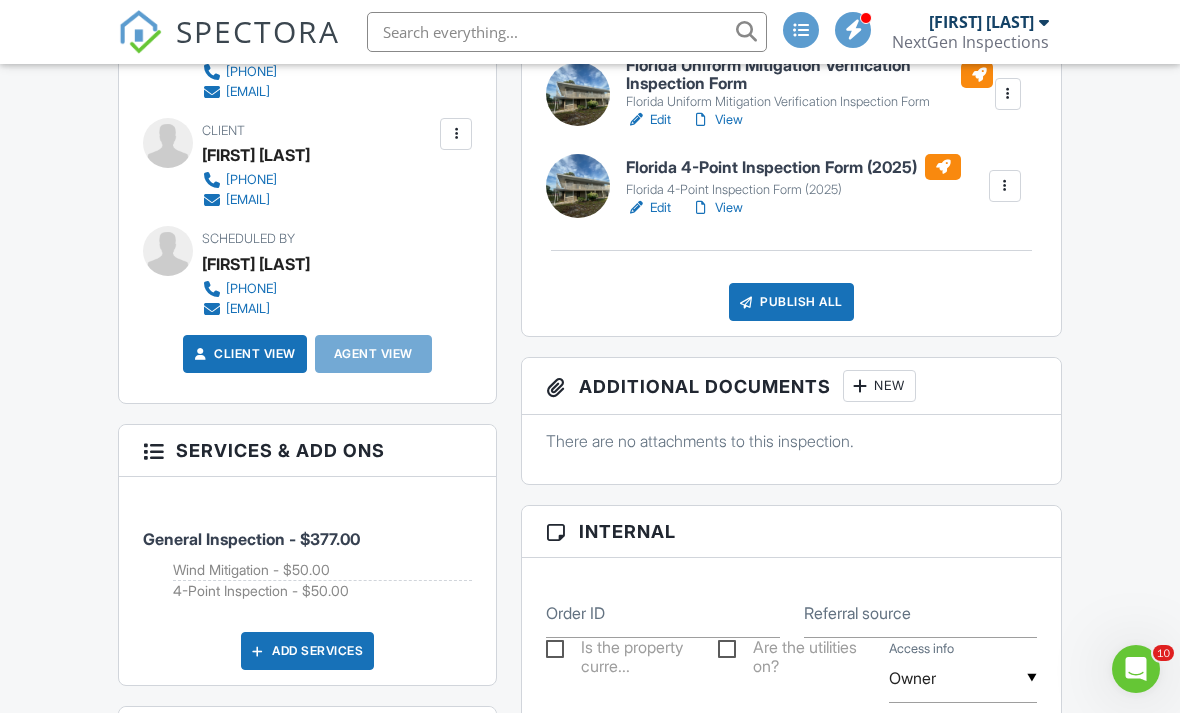 scroll, scrollTop: 698, scrollLeft: 0, axis: vertical 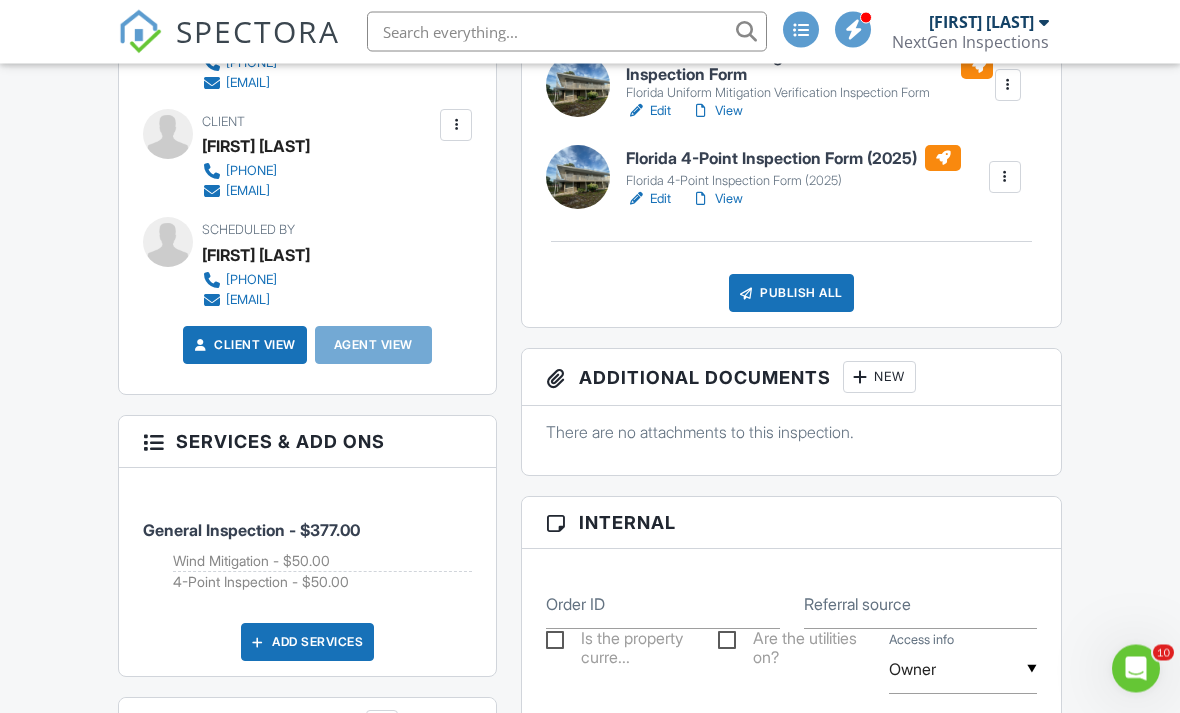 click on "Publish All" at bounding box center (791, 294) 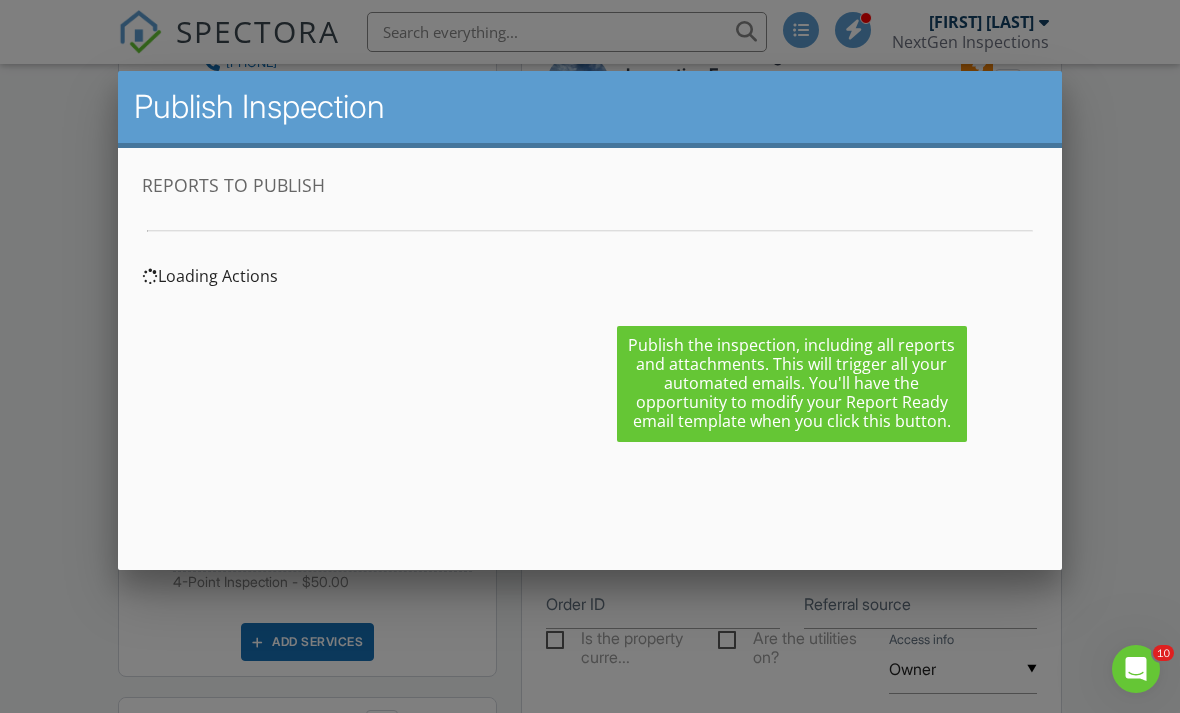 scroll, scrollTop: 0, scrollLeft: 0, axis: both 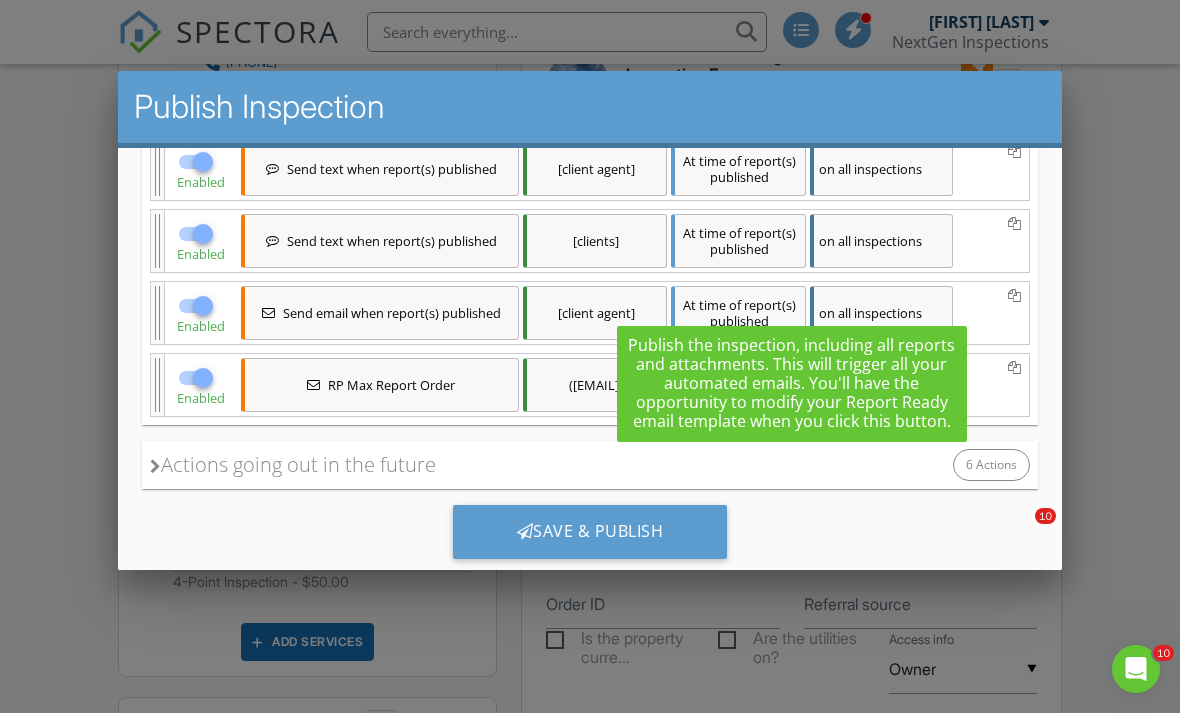 click on "Actions going out in the future" at bounding box center [293, 465] 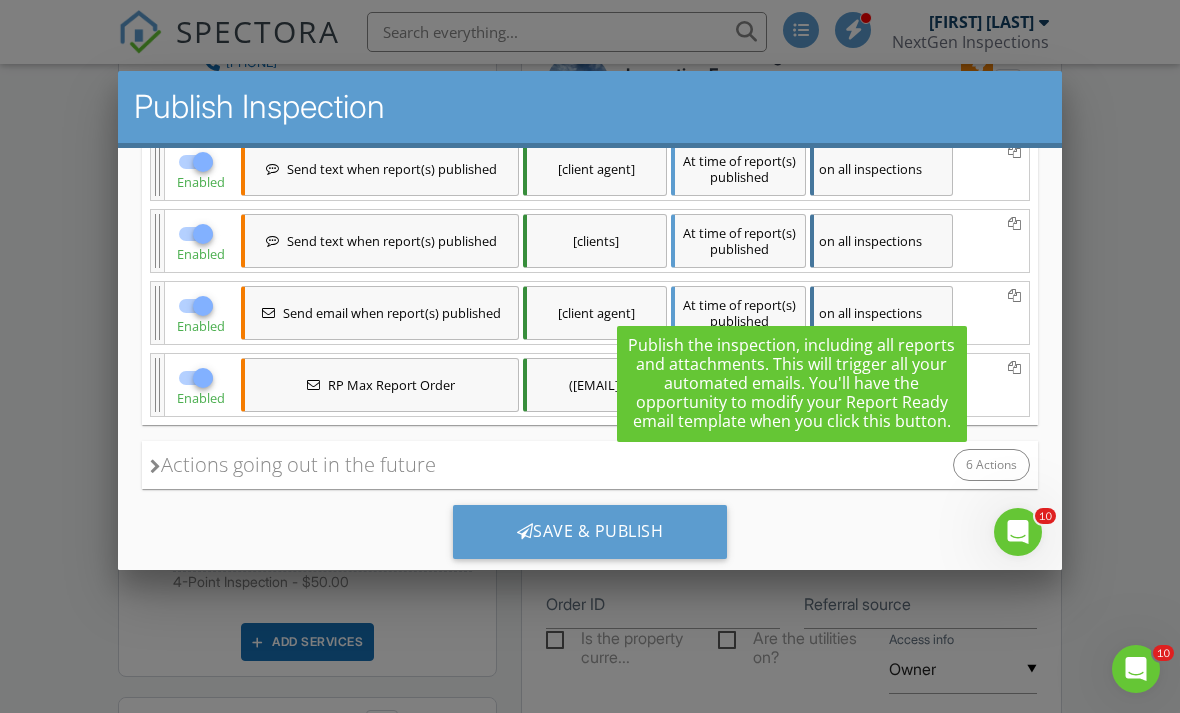 scroll, scrollTop: 0, scrollLeft: 0, axis: both 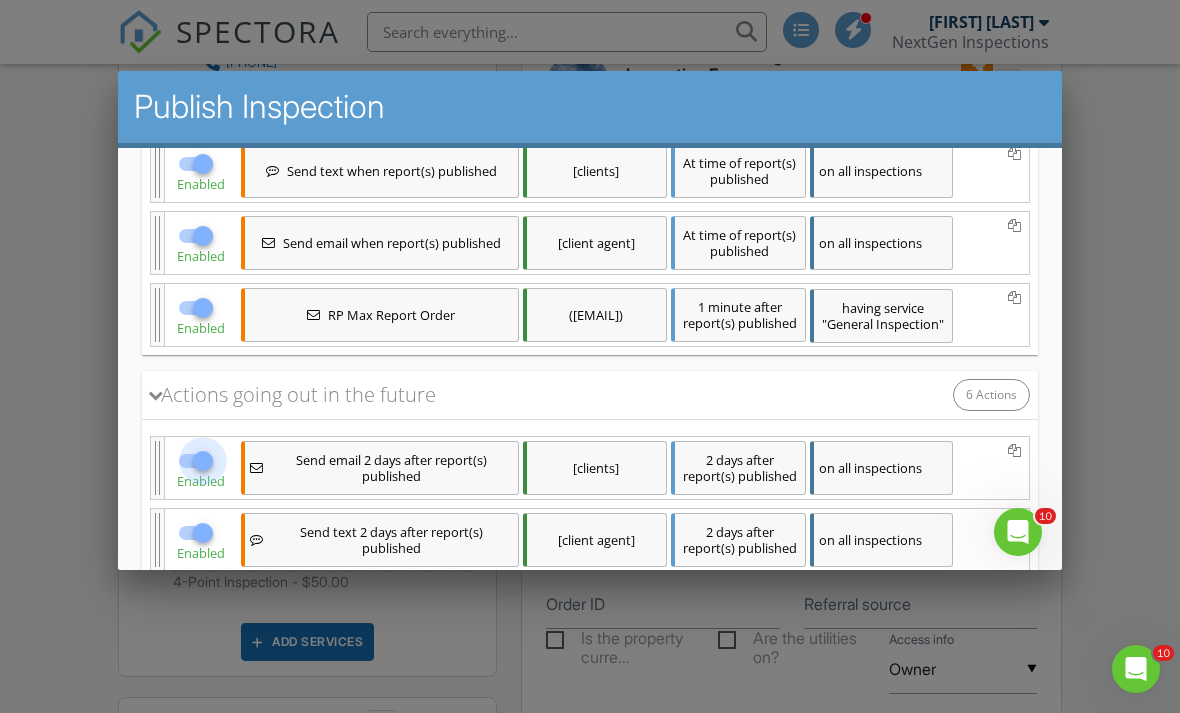 click at bounding box center [203, 461] 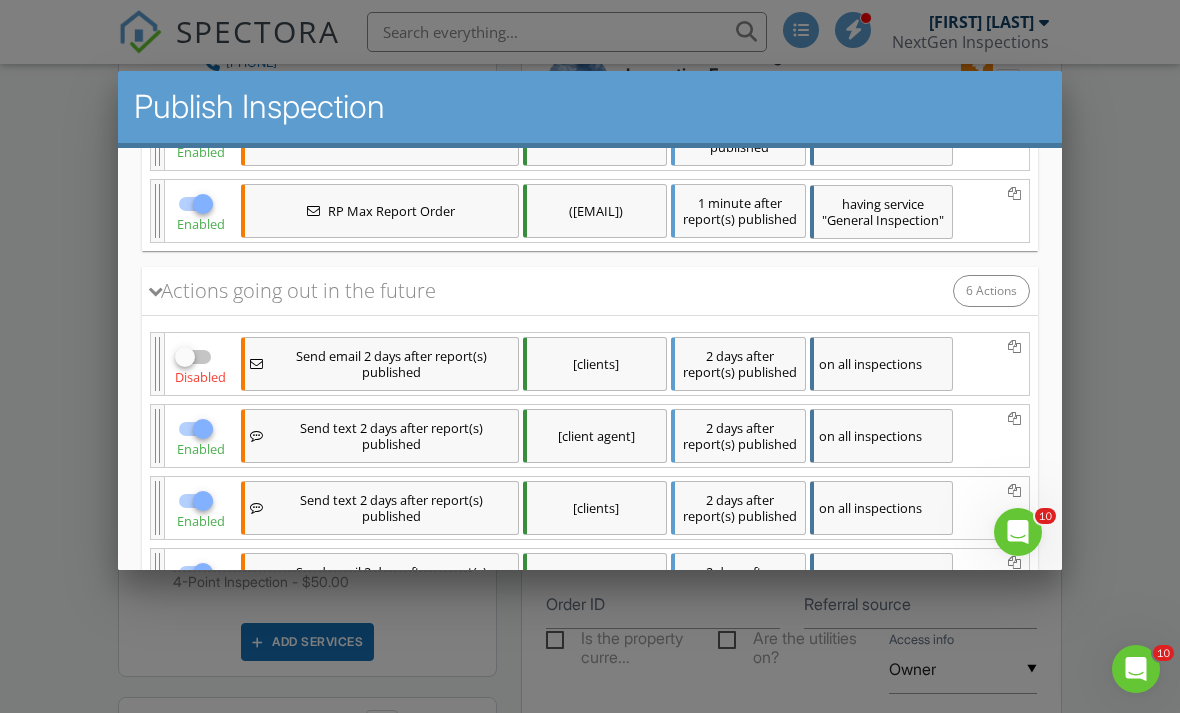 click at bounding box center (203, 429) 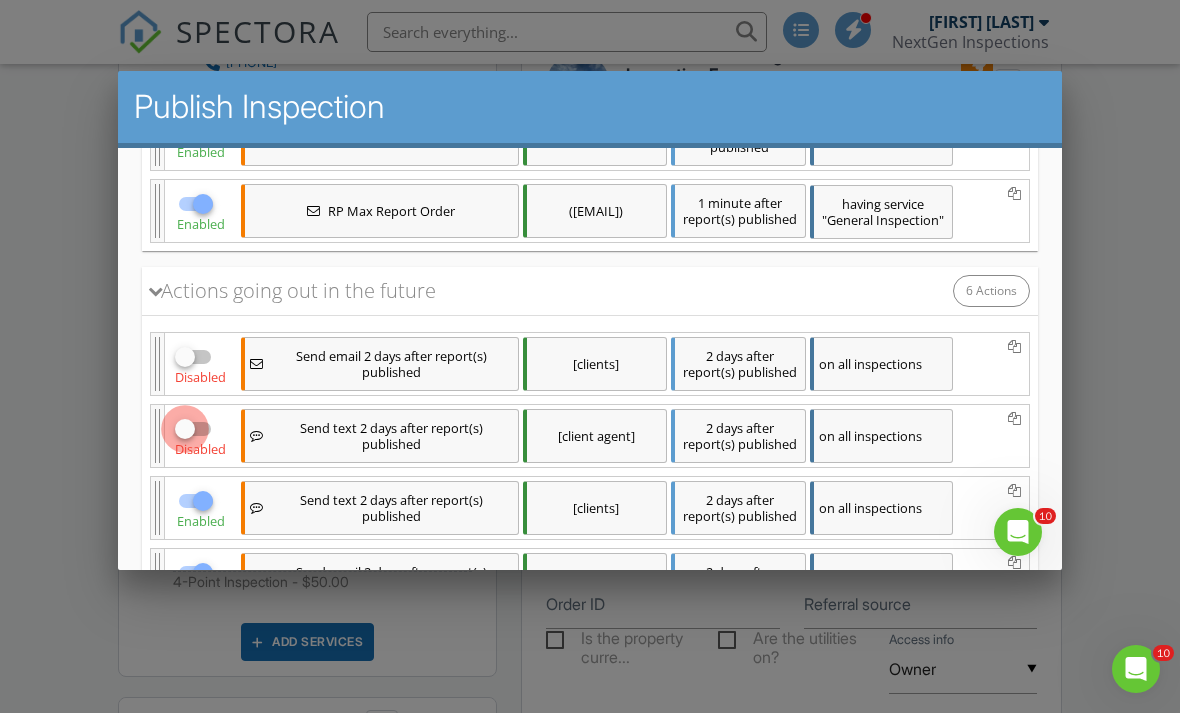 checkbox on "false" 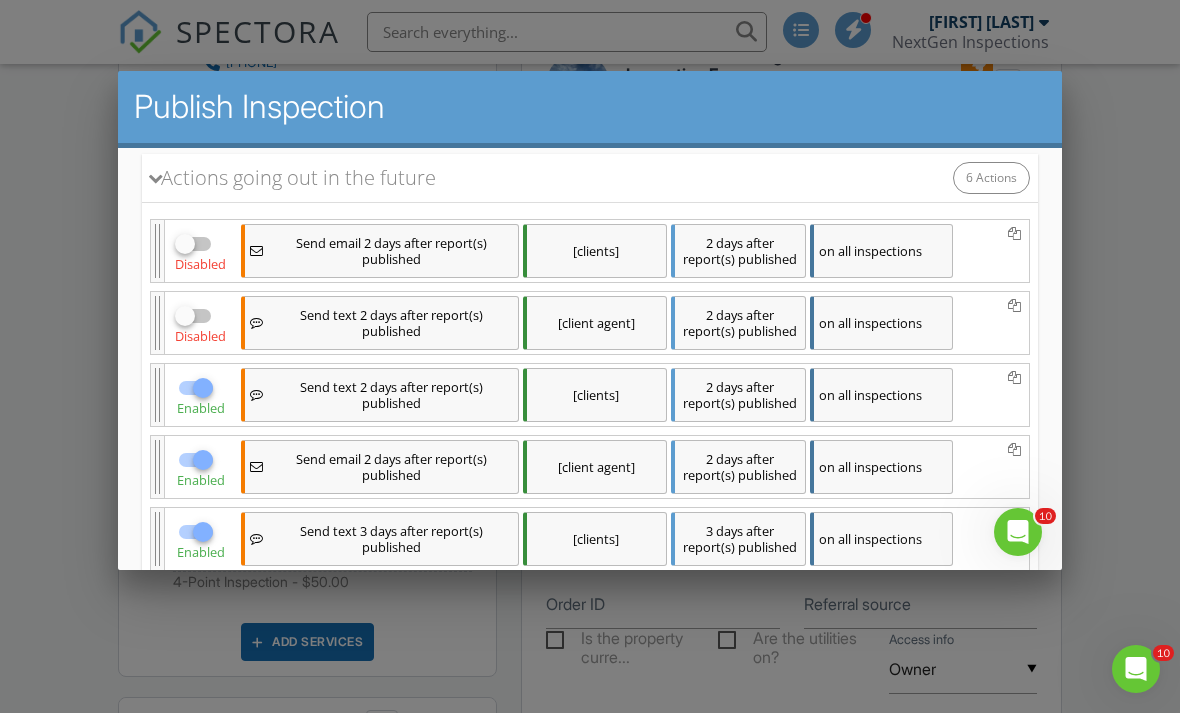 scroll, scrollTop: 781, scrollLeft: 0, axis: vertical 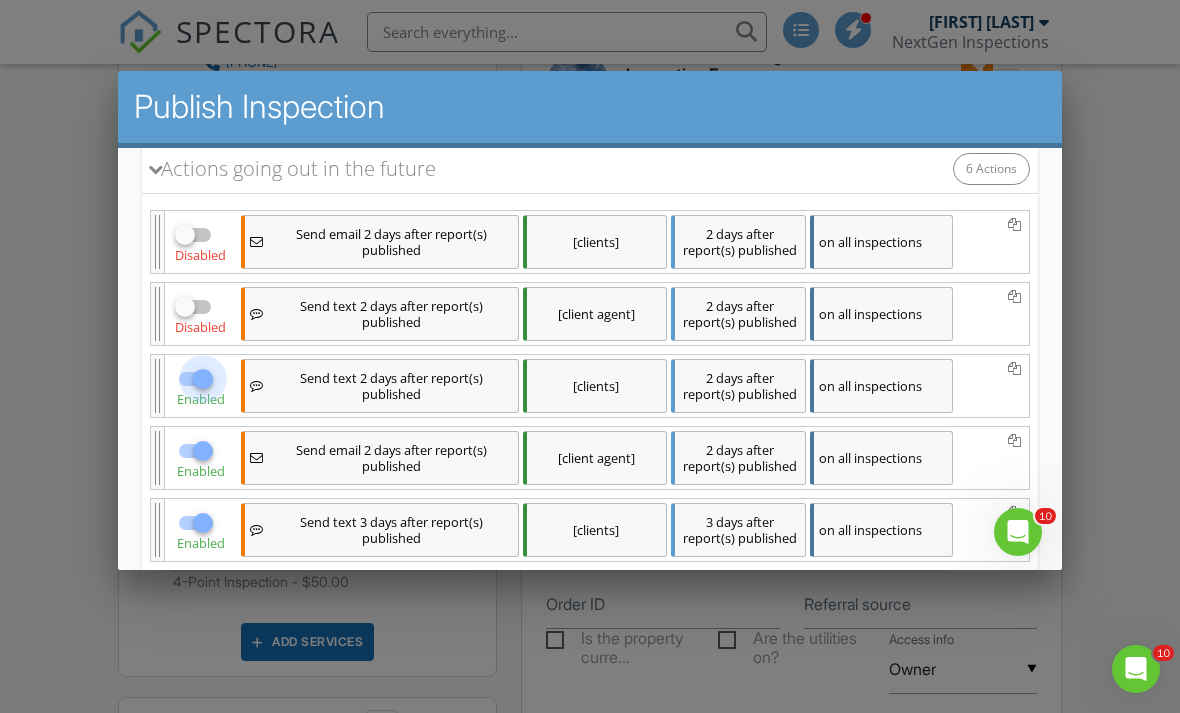 click at bounding box center (203, 379) 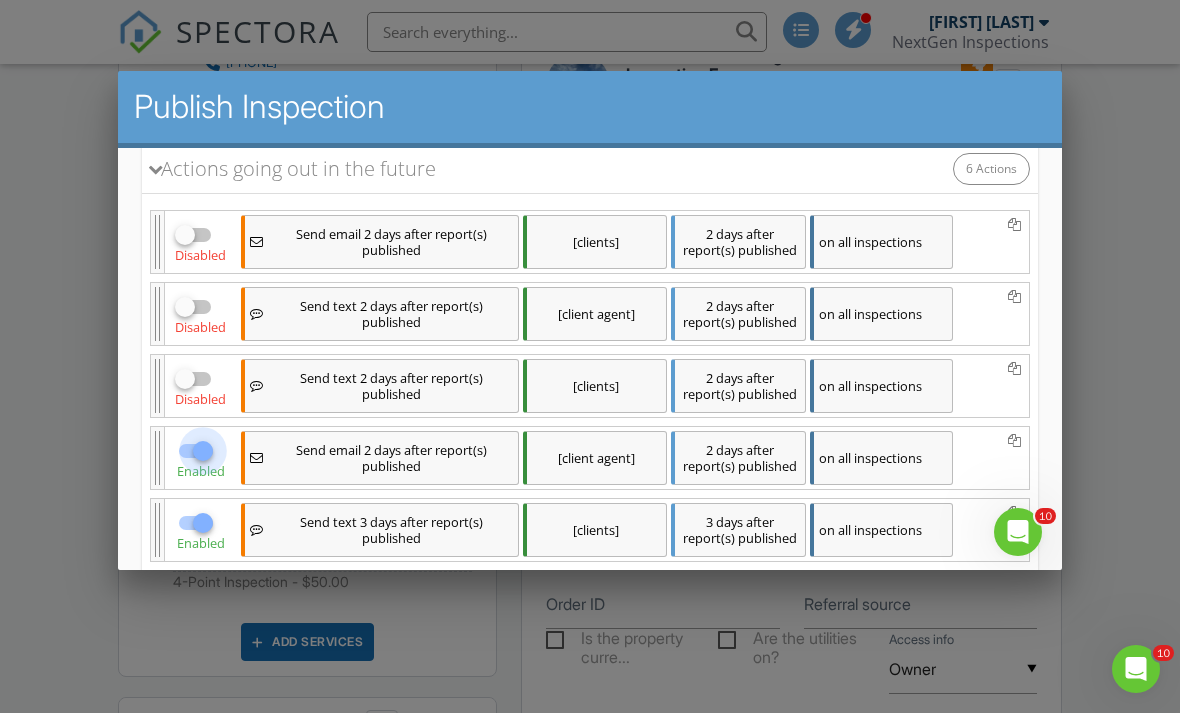 click at bounding box center [203, 451] 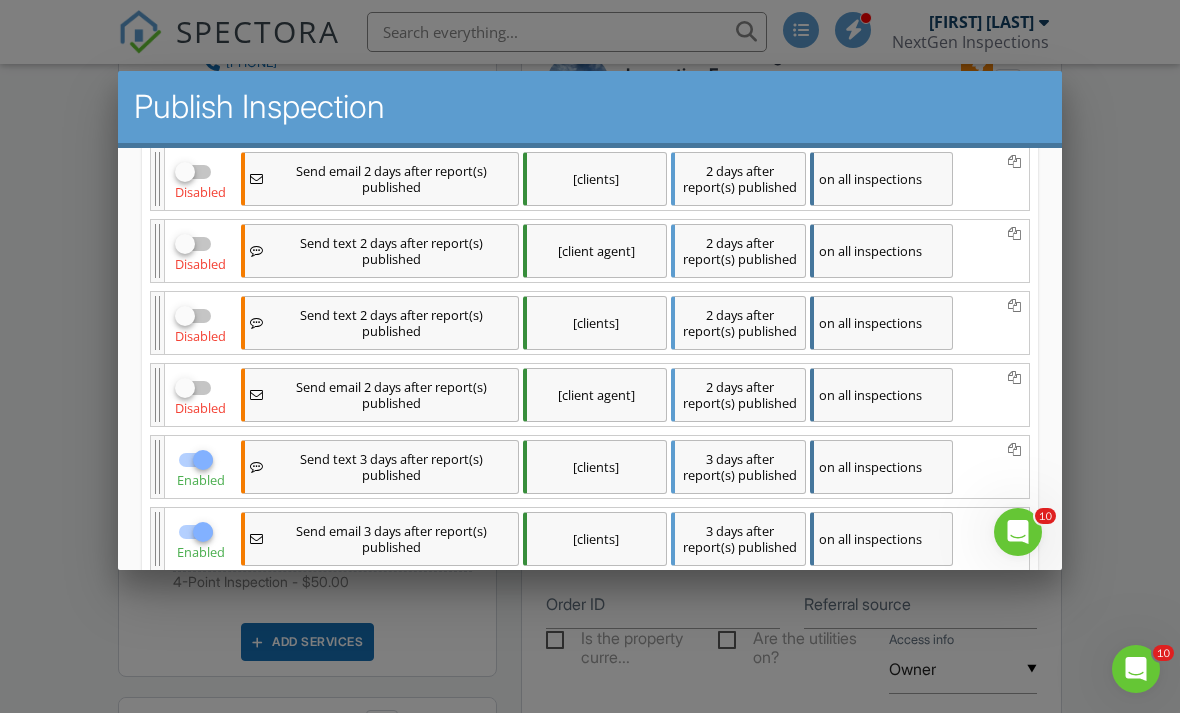 scroll, scrollTop: 901, scrollLeft: 0, axis: vertical 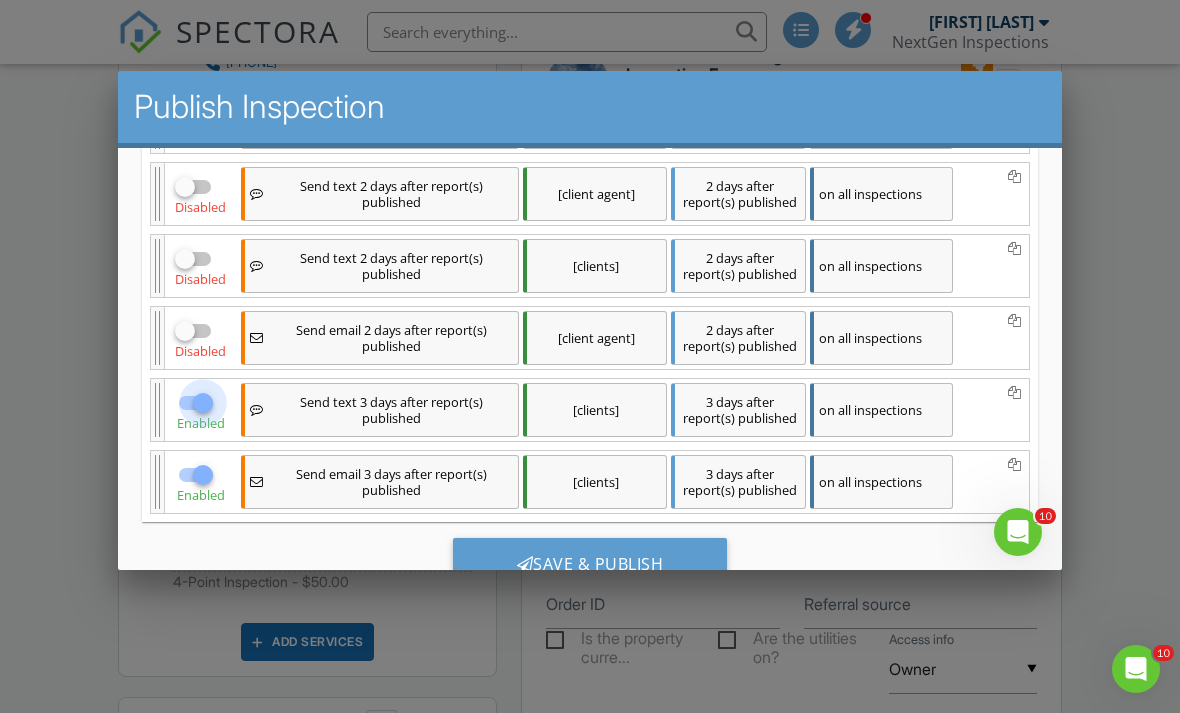 click at bounding box center [203, 403] 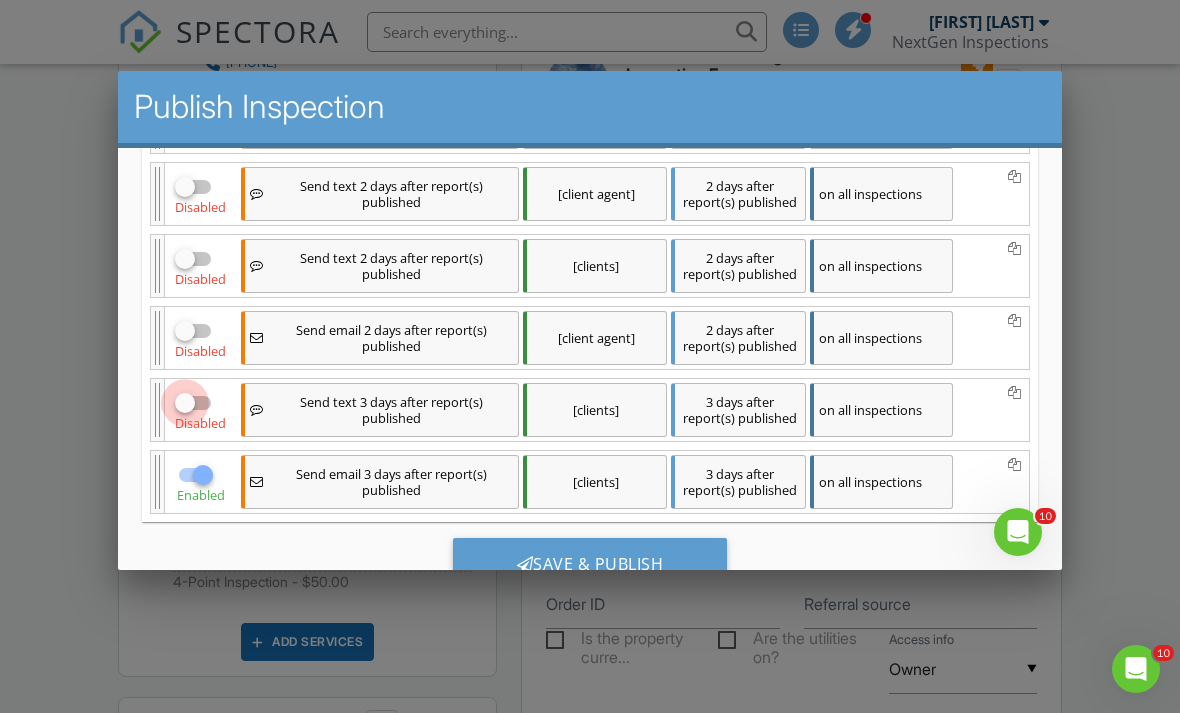 click at bounding box center [203, 475] 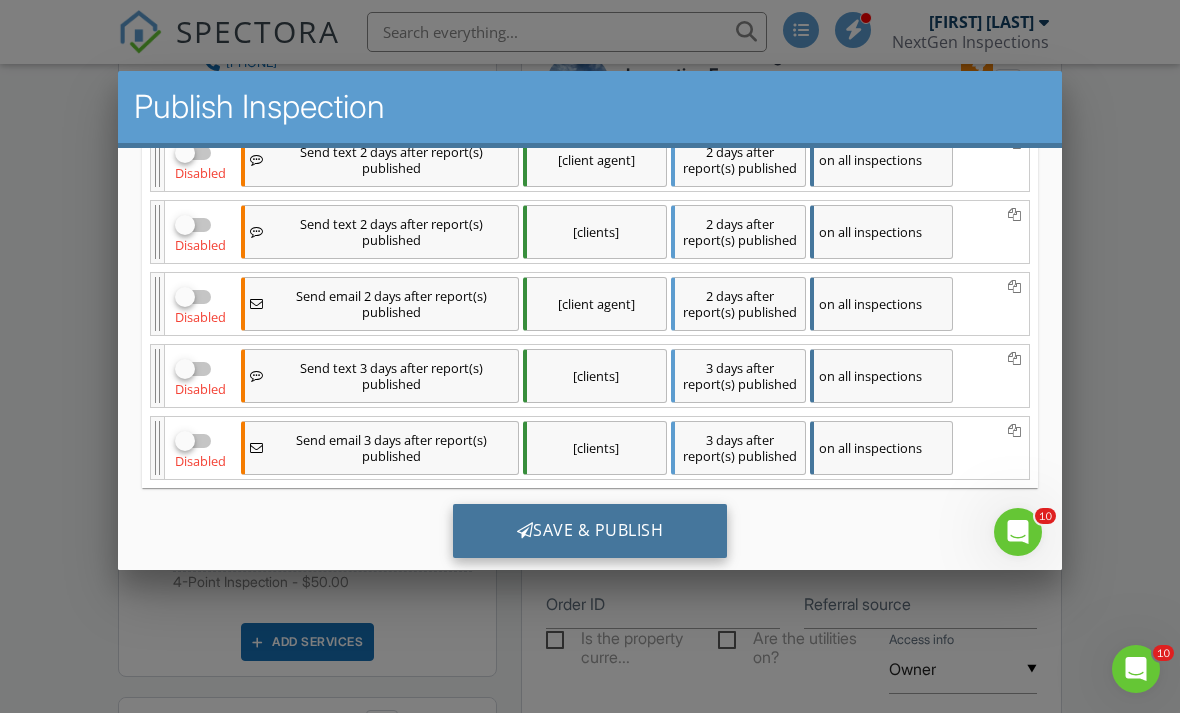 scroll, scrollTop: 934, scrollLeft: 0, axis: vertical 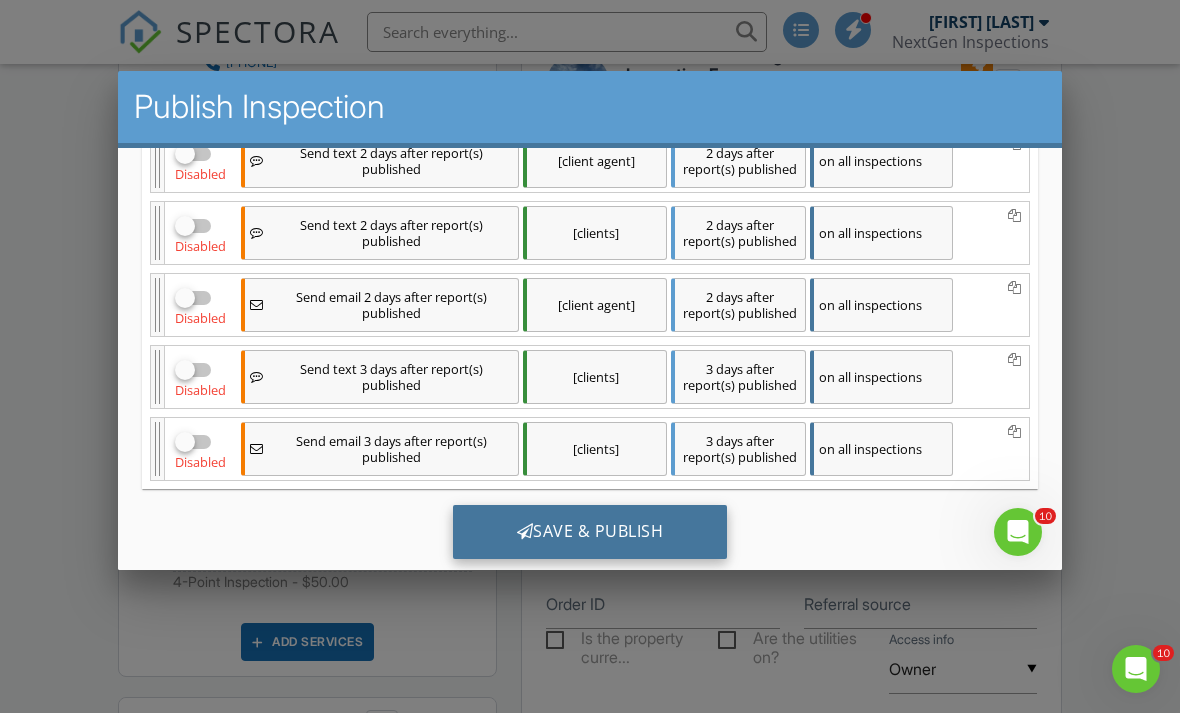 click on "Save & Publish" at bounding box center (590, 532) 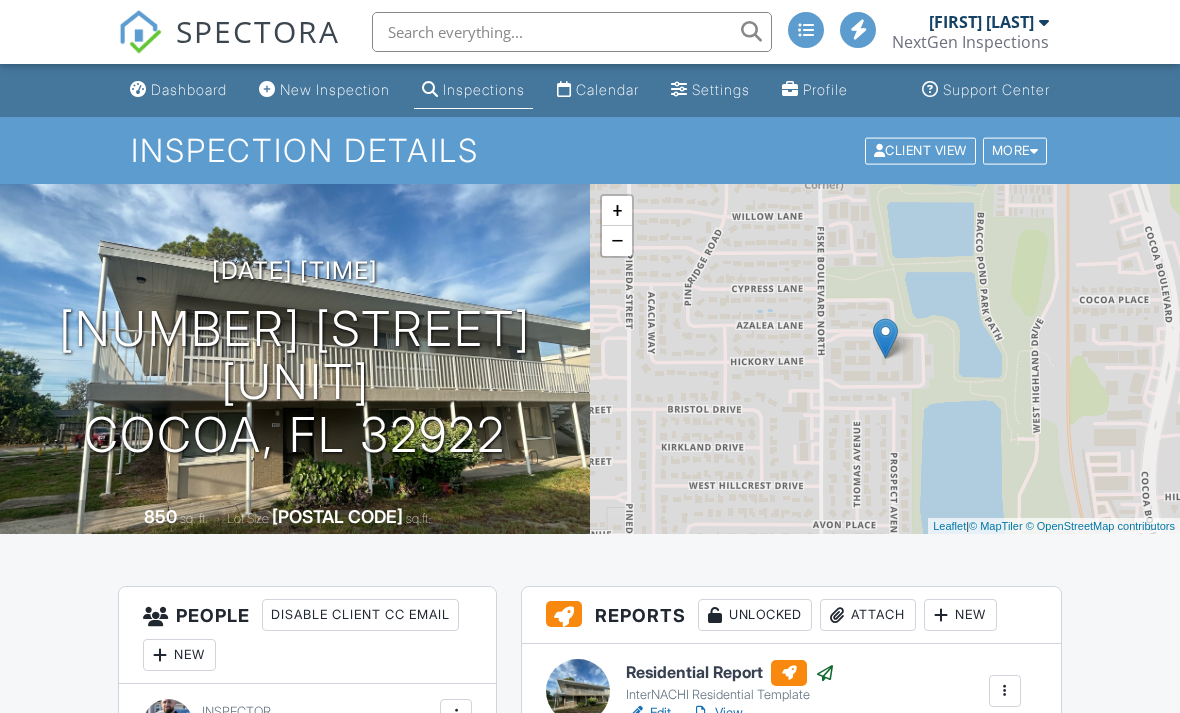 scroll, scrollTop: 0, scrollLeft: 0, axis: both 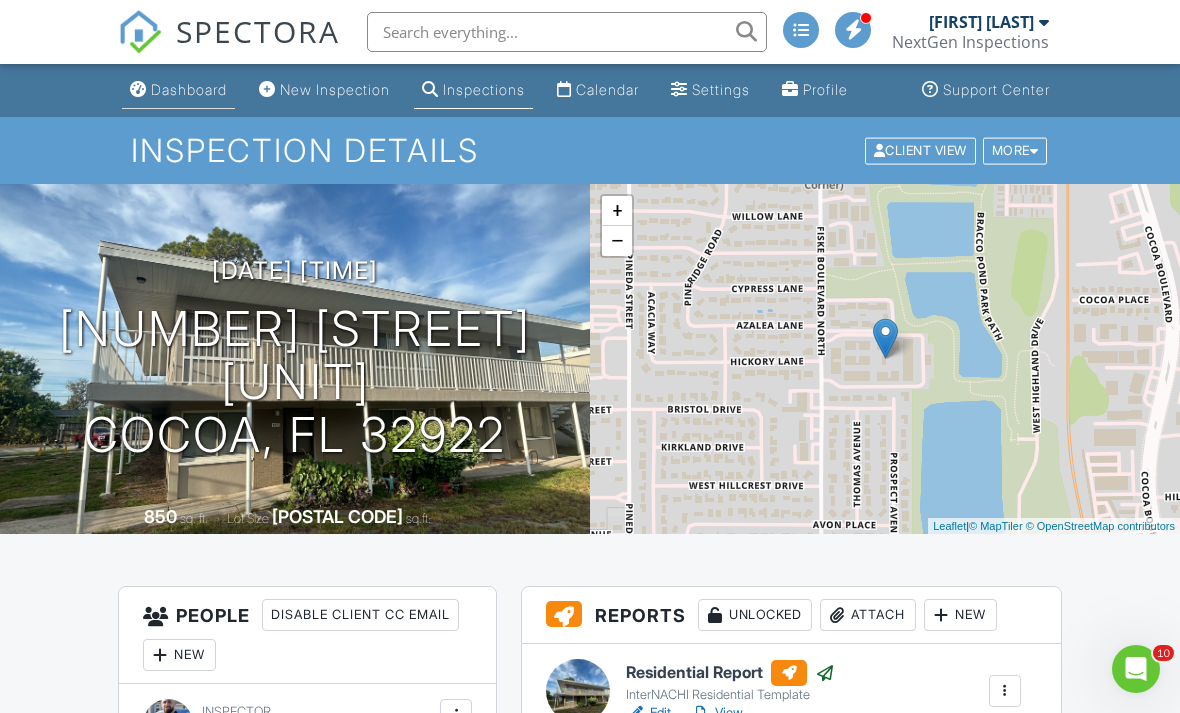 click on "Dashboard" at bounding box center (189, 89) 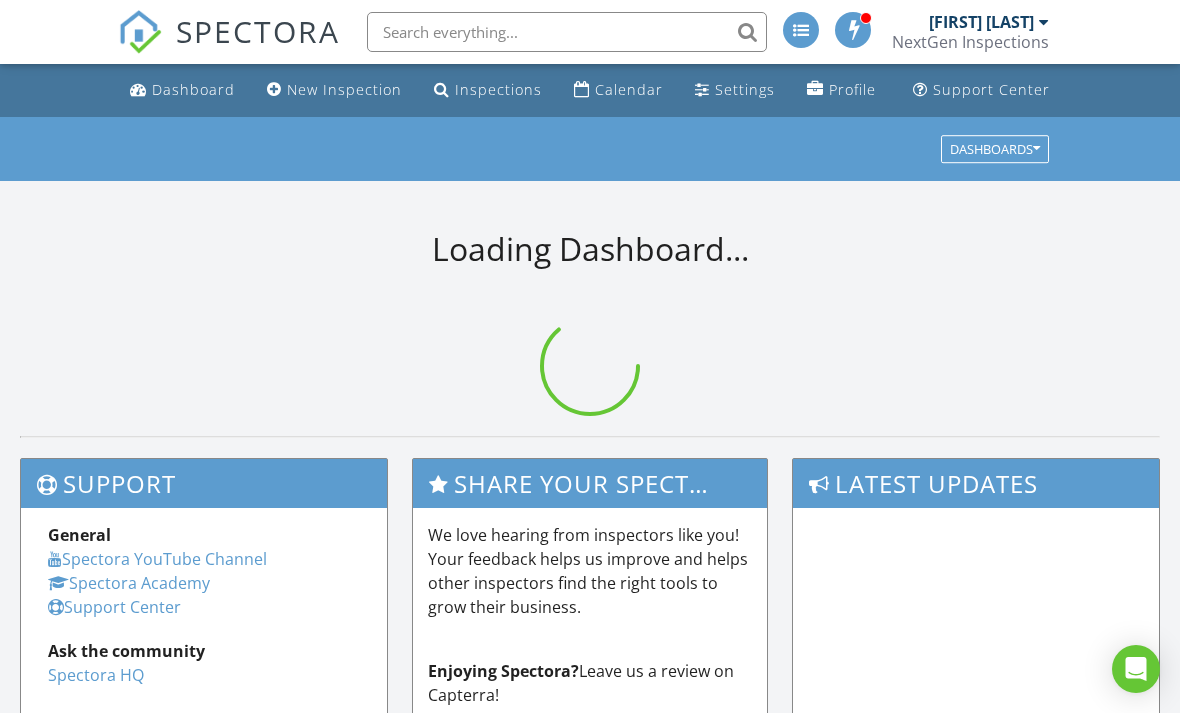 scroll, scrollTop: 0, scrollLeft: 0, axis: both 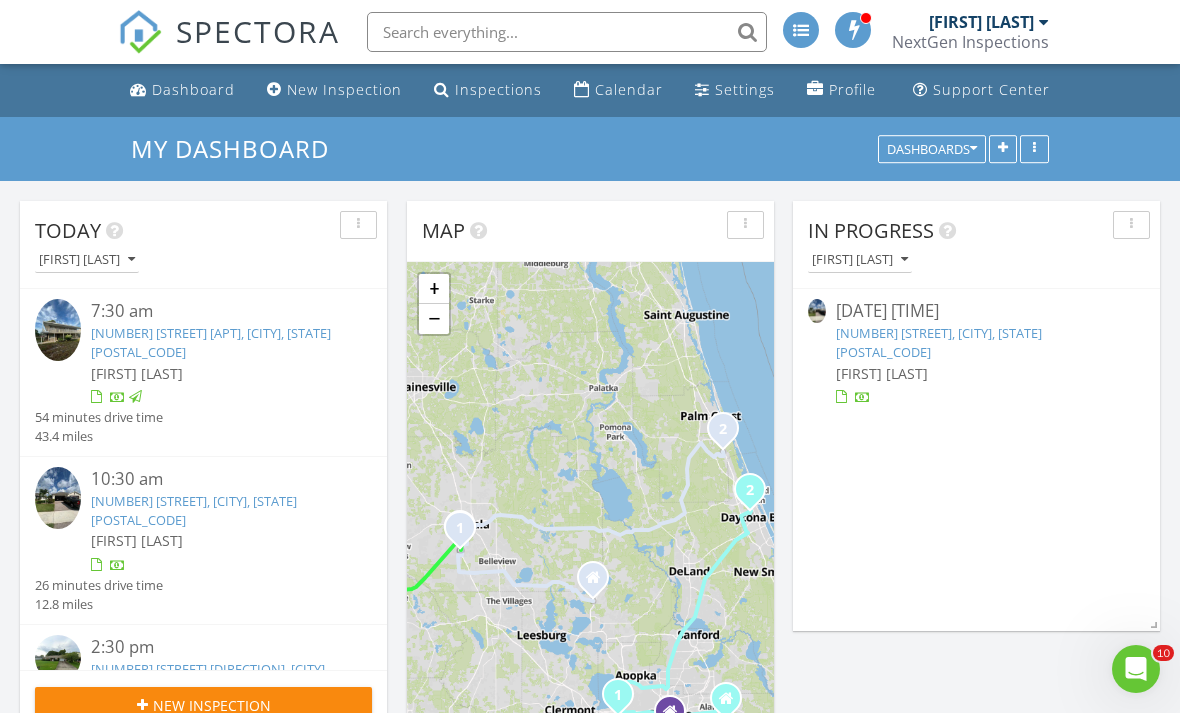 click at bounding box center [817, 311] 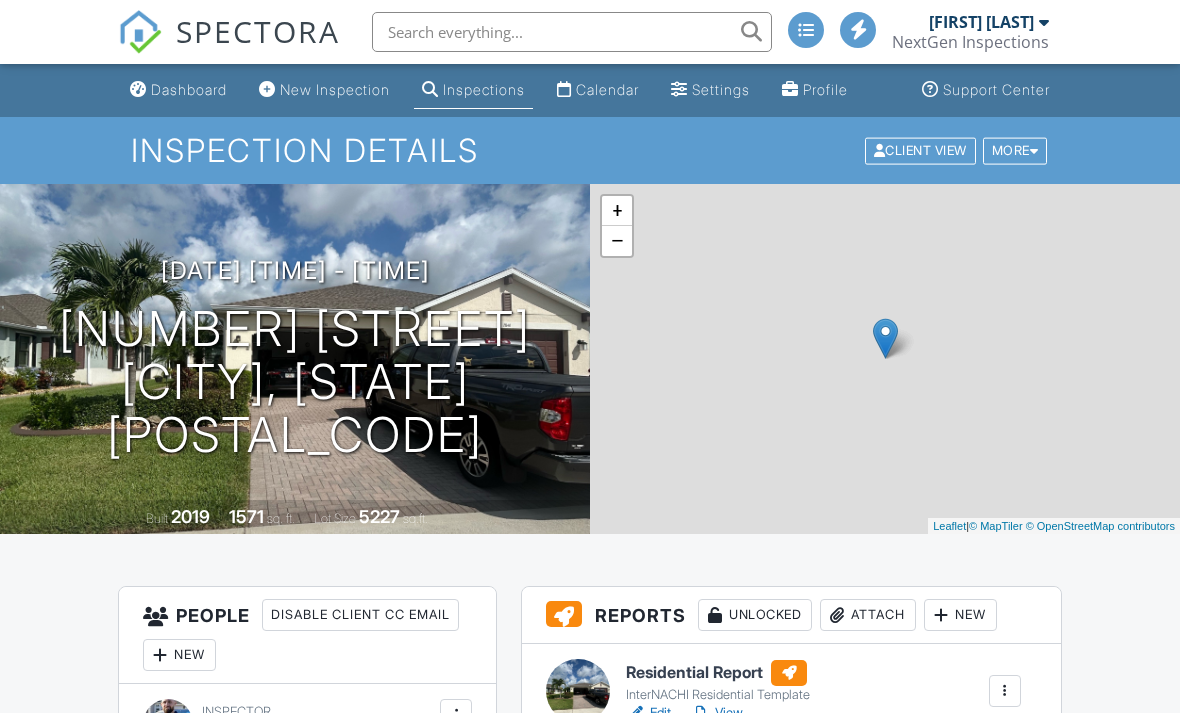 scroll, scrollTop: 0, scrollLeft: 0, axis: both 